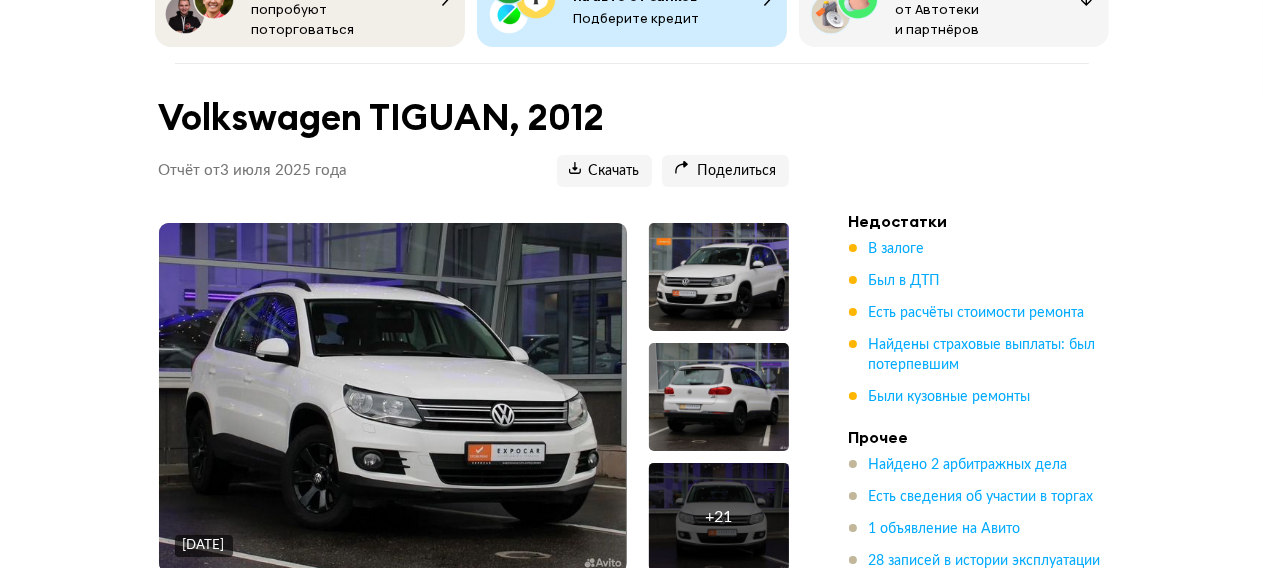 scroll, scrollTop: 211, scrollLeft: 0, axis: vertical 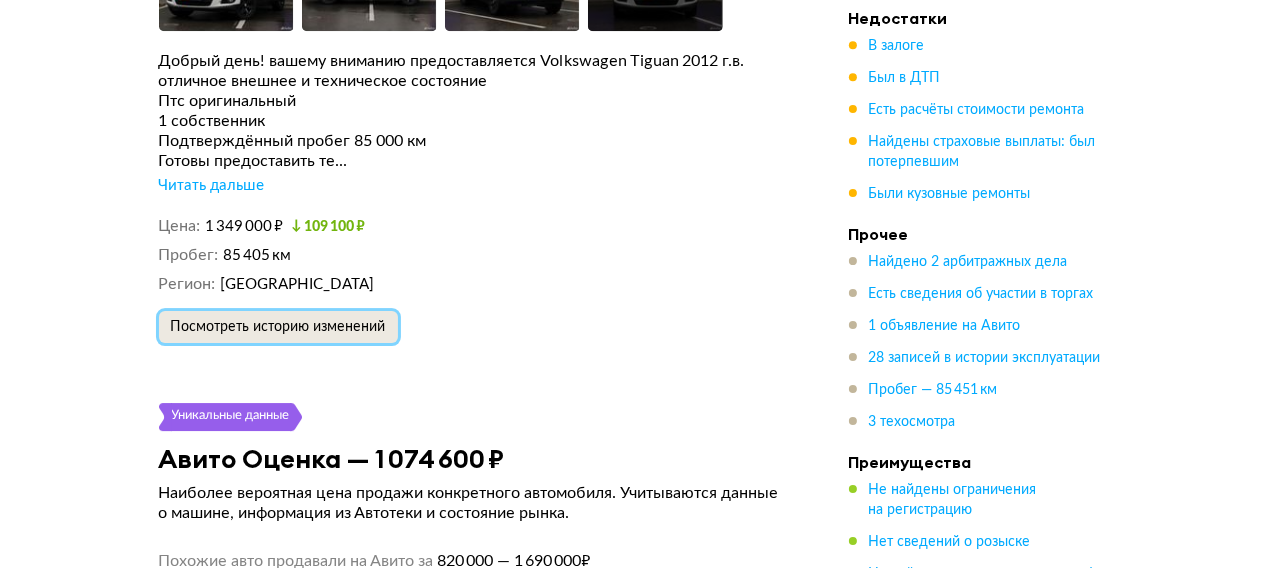 click on "Посмотреть историю изменений" at bounding box center (278, 327) 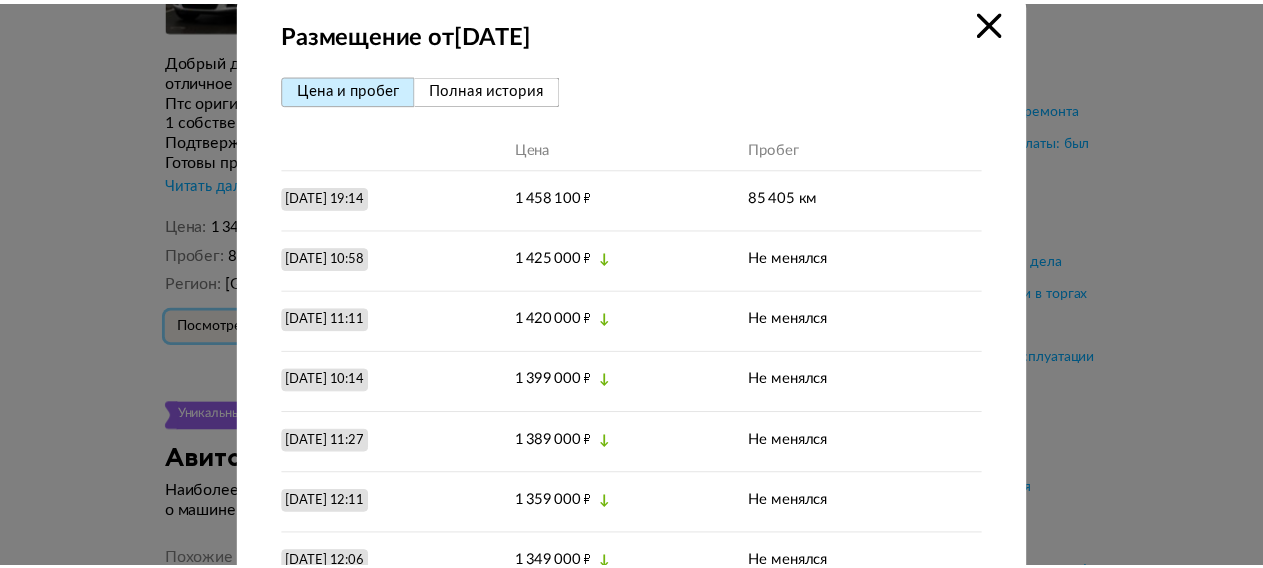 scroll, scrollTop: 0, scrollLeft: 0, axis: both 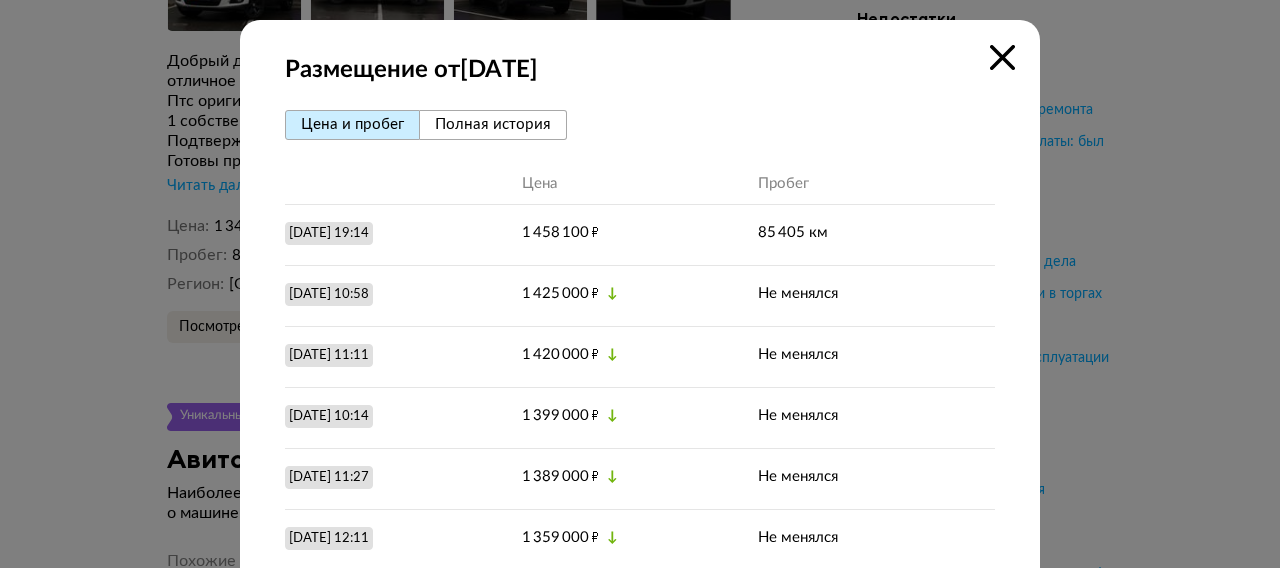 click at bounding box center [1002, 57] 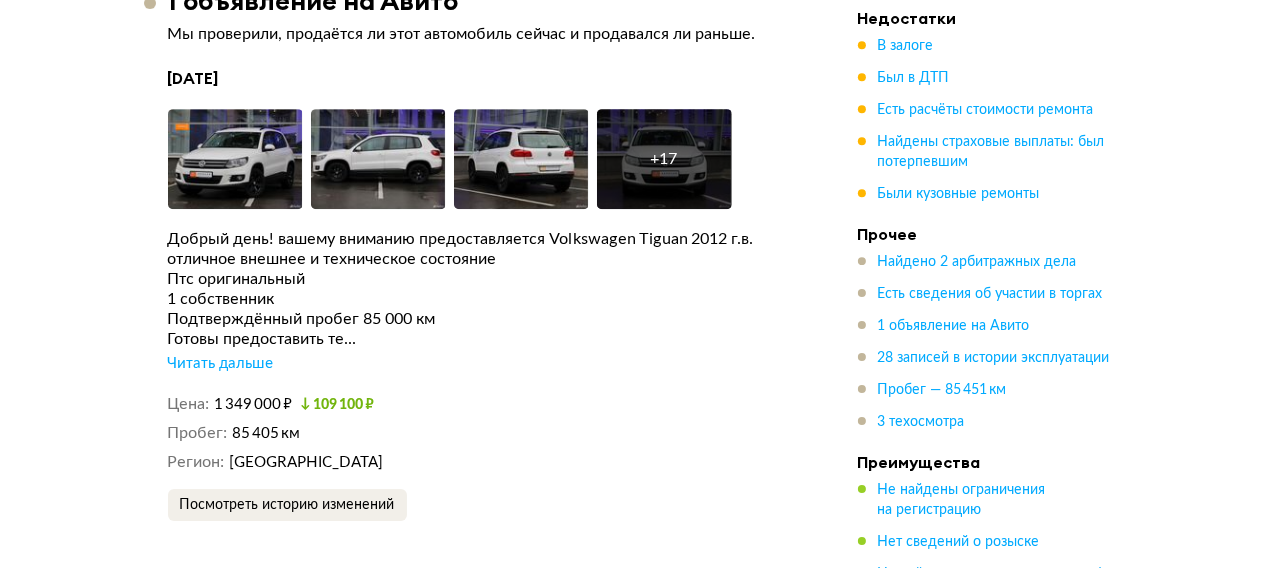scroll, scrollTop: 5234, scrollLeft: 0, axis: vertical 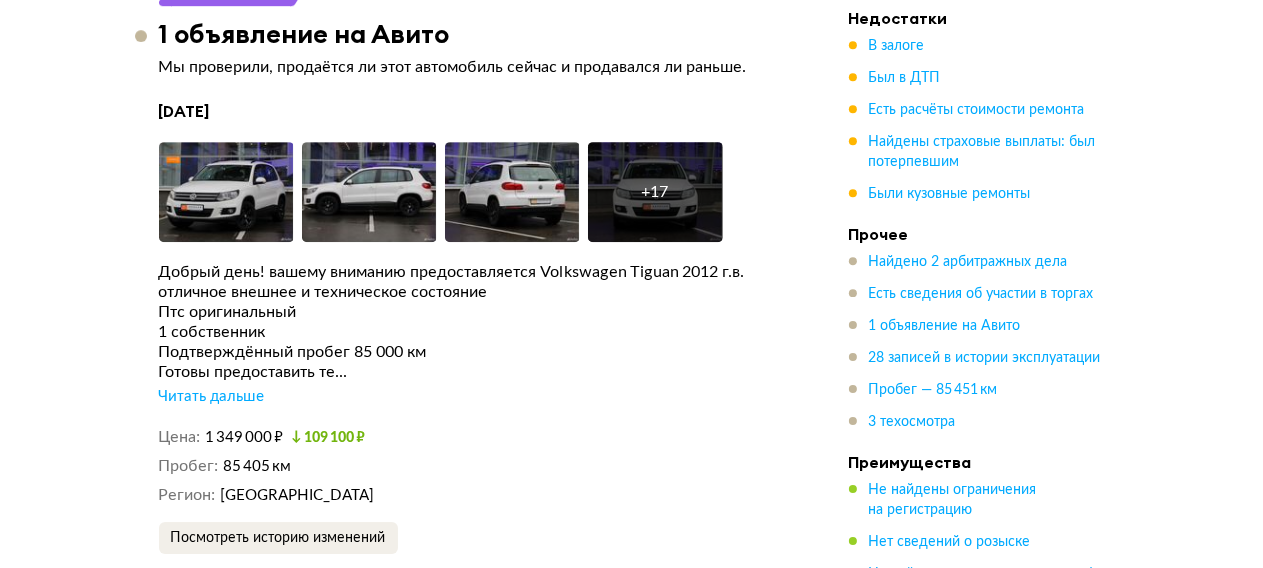 click on "+ 17" at bounding box center (655, 192) 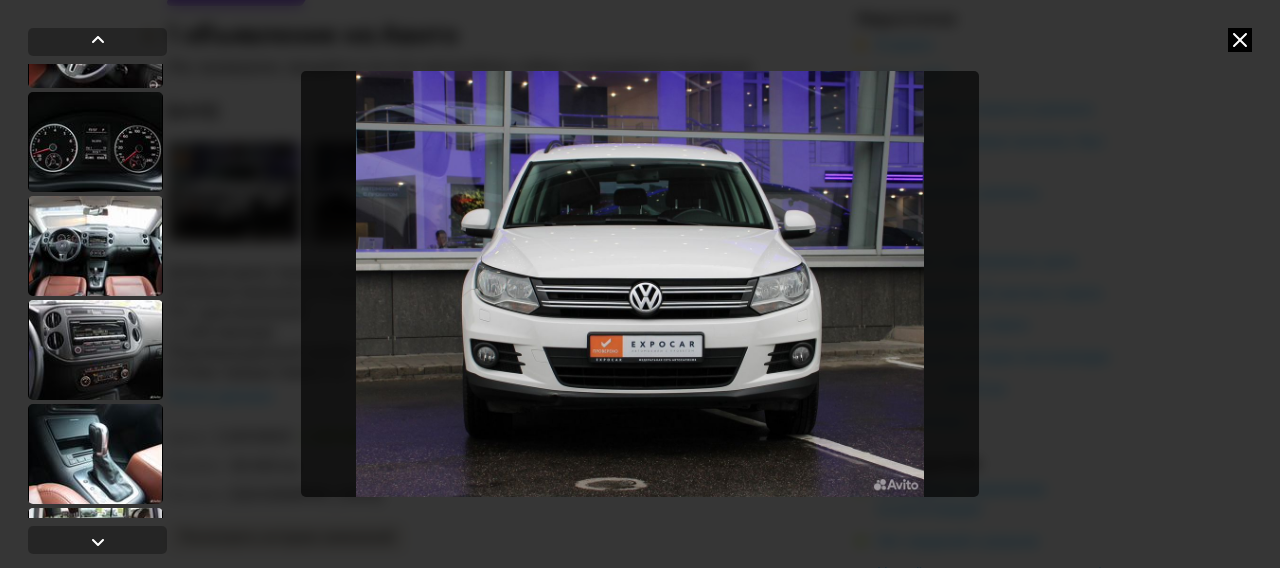 scroll, scrollTop: 1224, scrollLeft: 0, axis: vertical 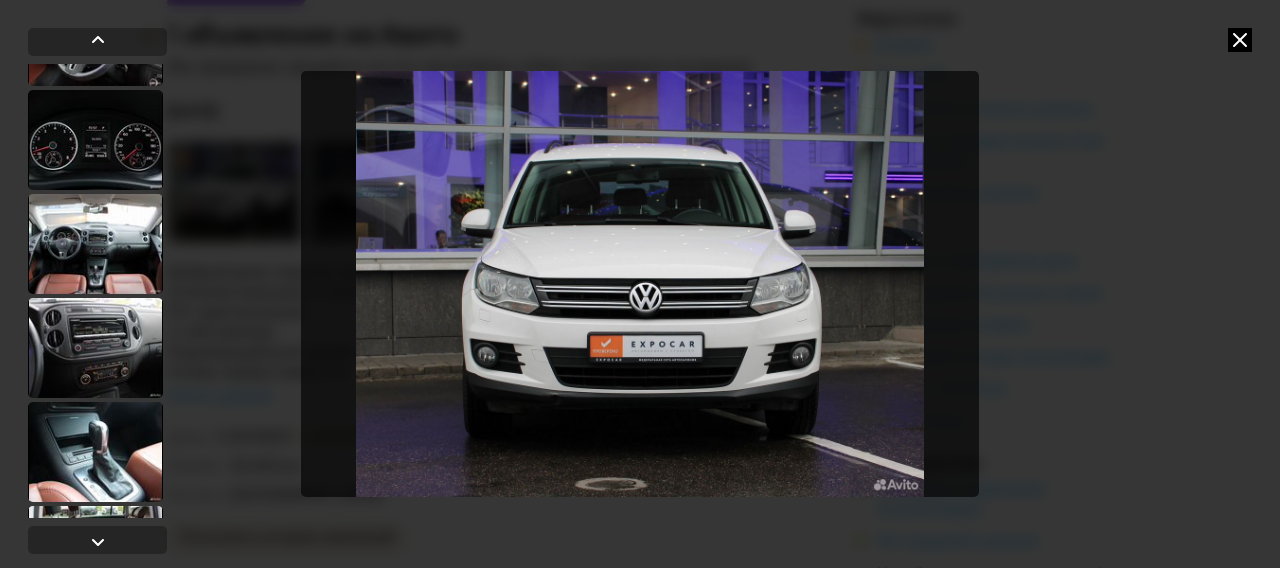 click at bounding box center [95, 348] 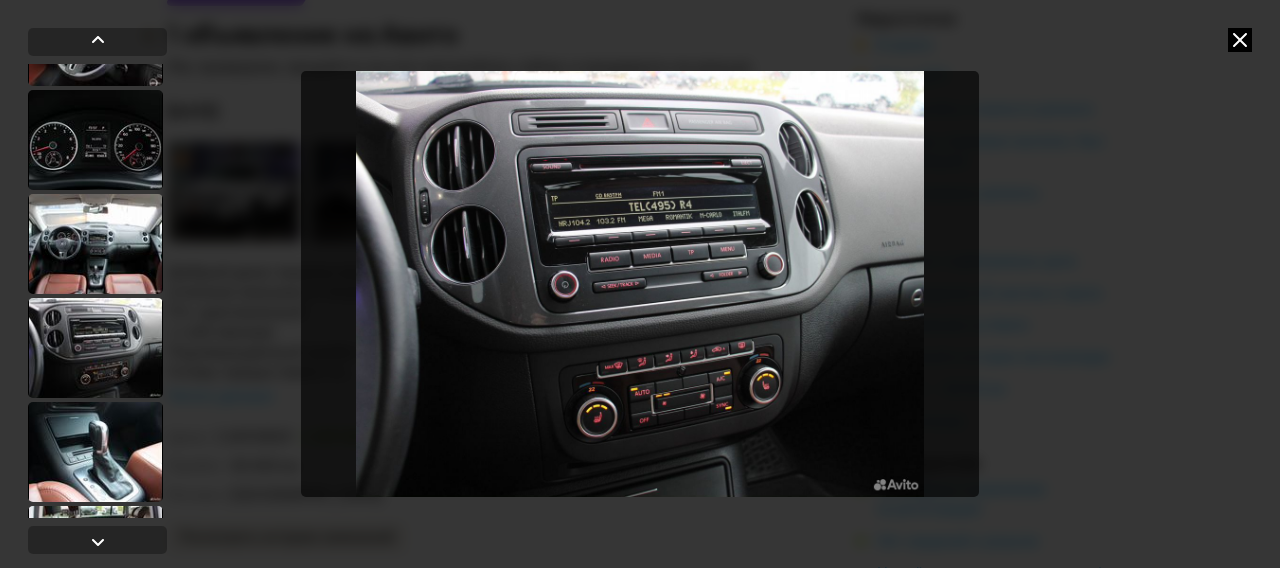 scroll, scrollTop: 1222, scrollLeft: 0, axis: vertical 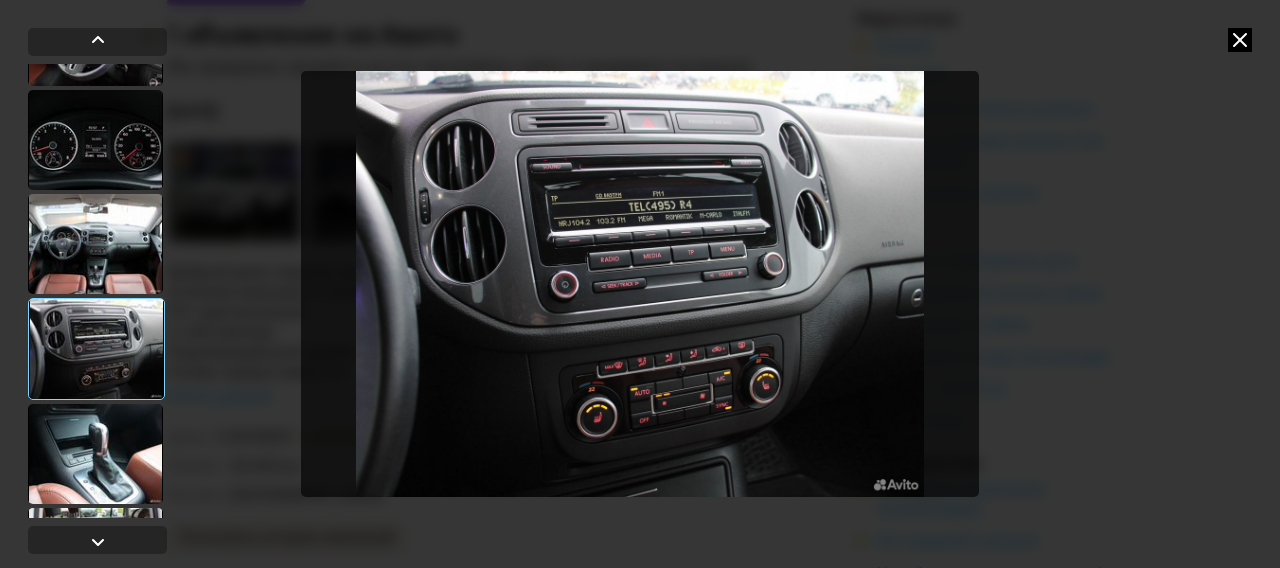 click at bounding box center (95, 244) 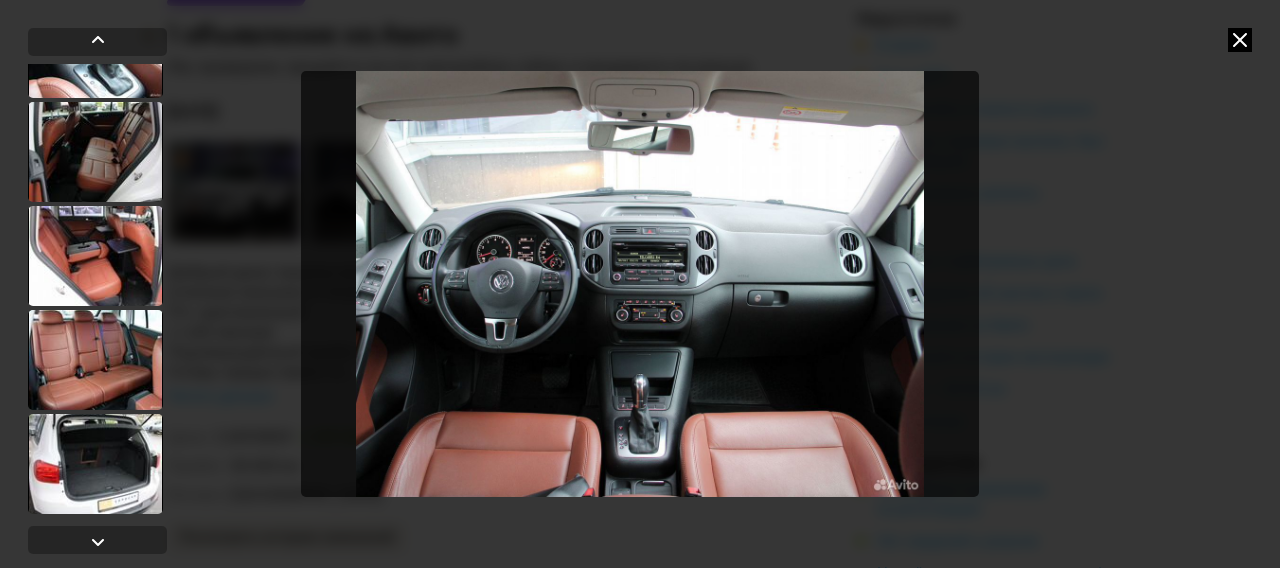 scroll, scrollTop: 1644, scrollLeft: 0, axis: vertical 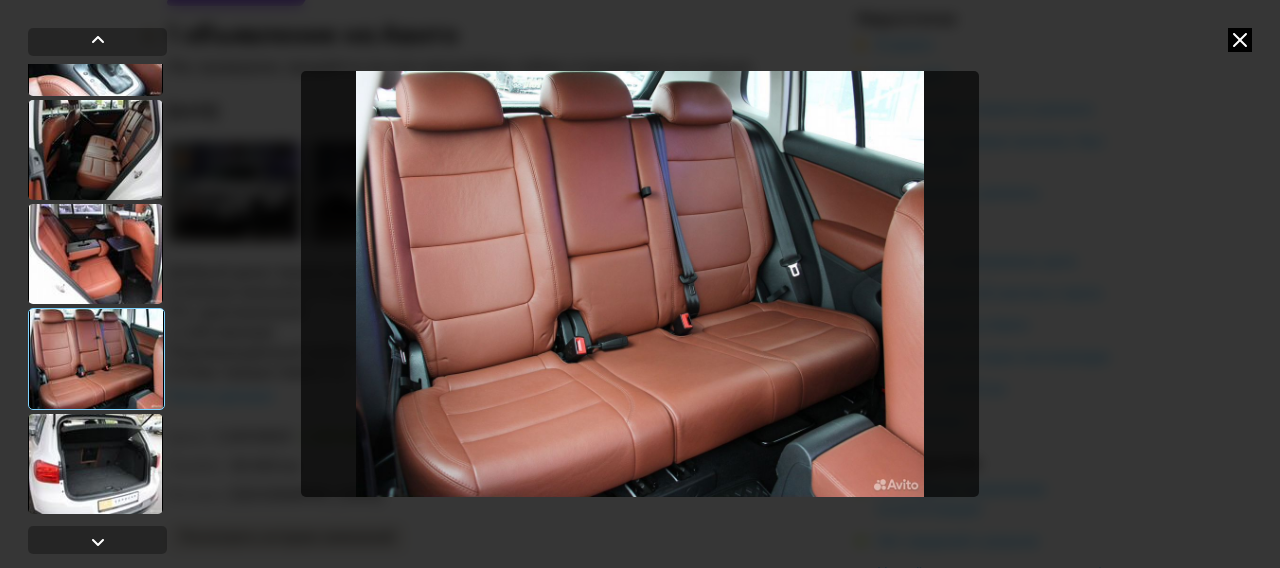 click at bounding box center (95, 464) 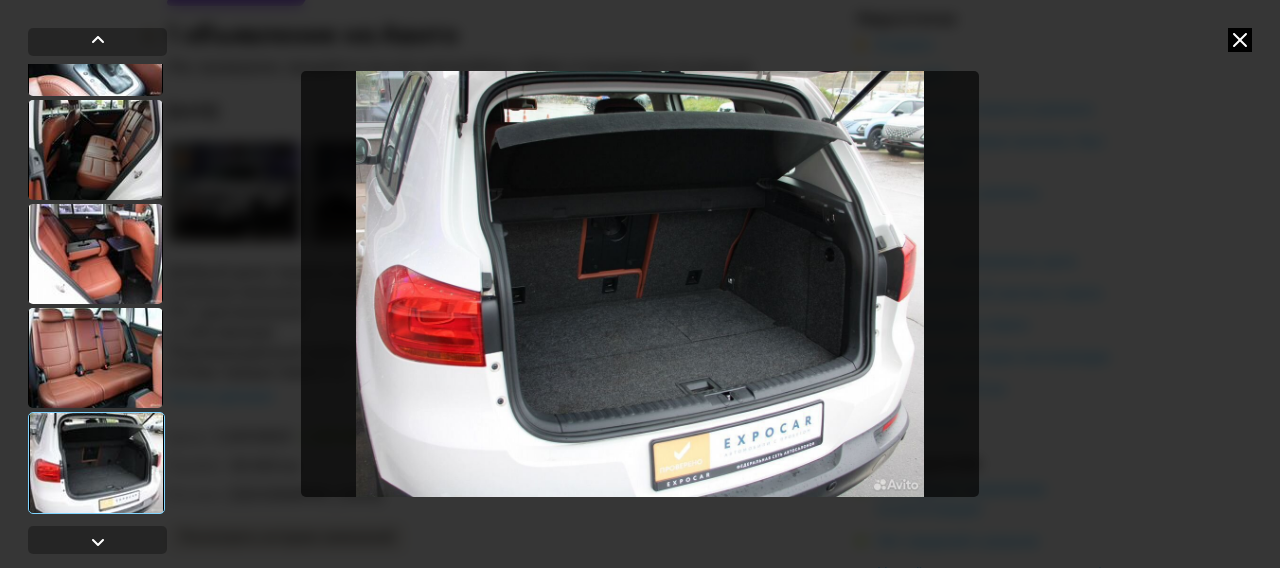 click at bounding box center [95, 358] 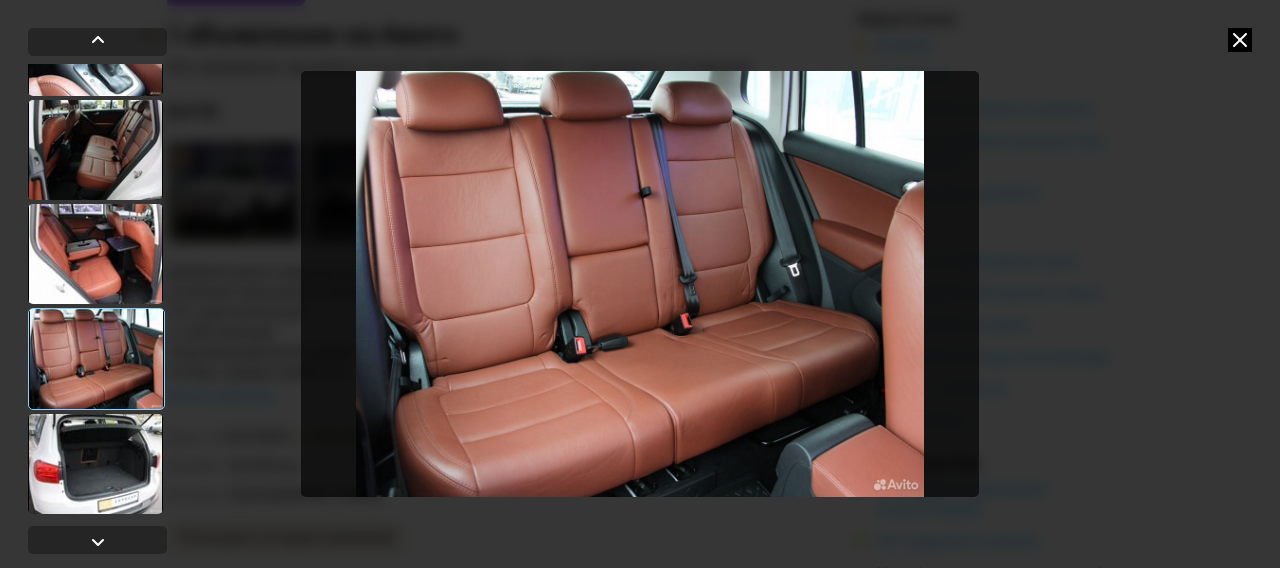 click at bounding box center [95, 254] 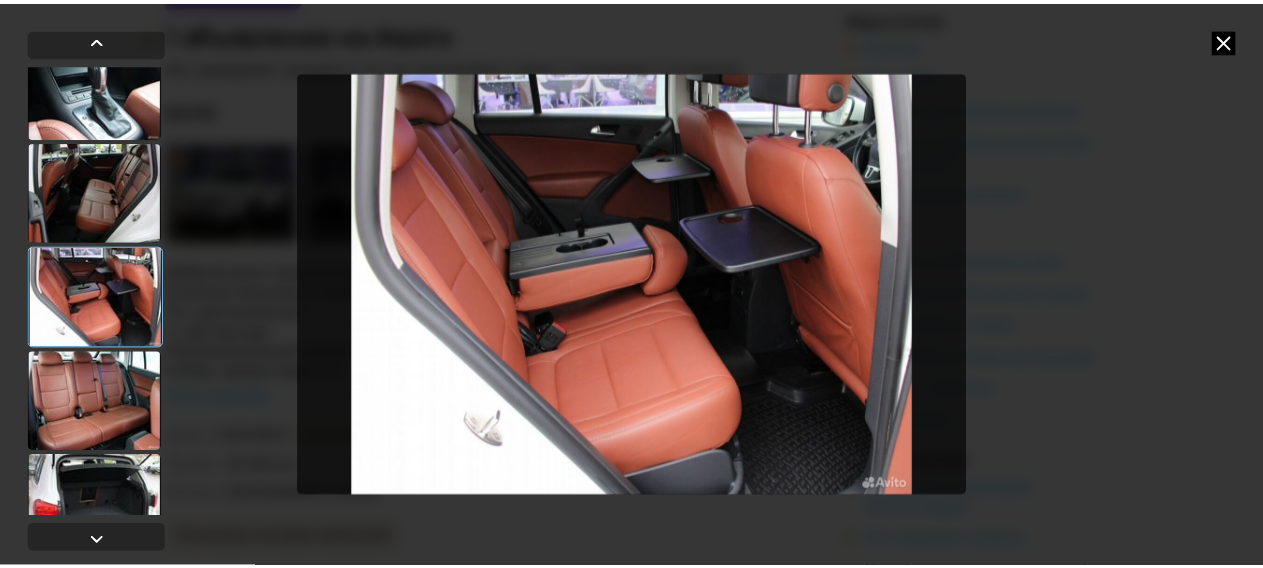 scroll, scrollTop: 1561, scrollLeft: 0, axis: vertical 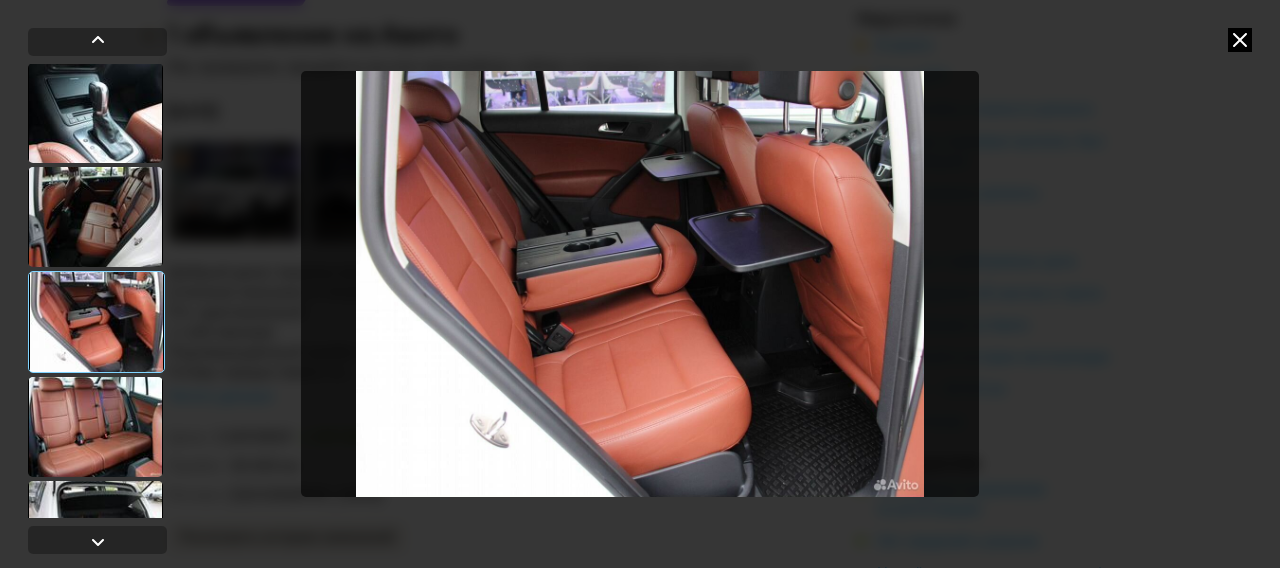 click at bounding box center [95, 217] 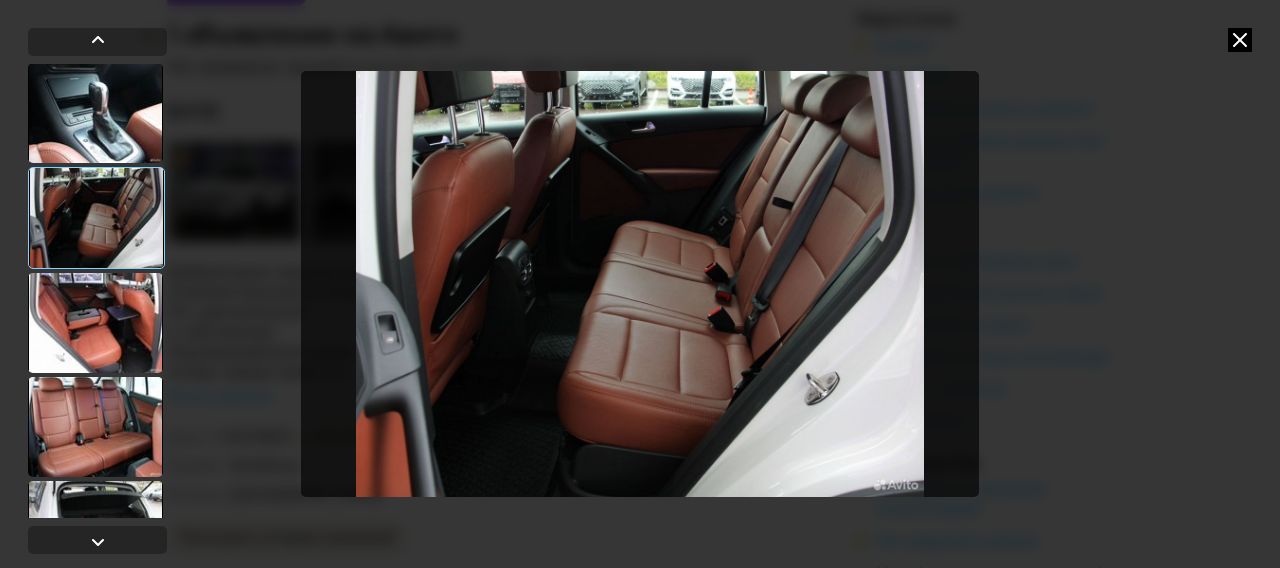click at bounding box center (1240, 40) 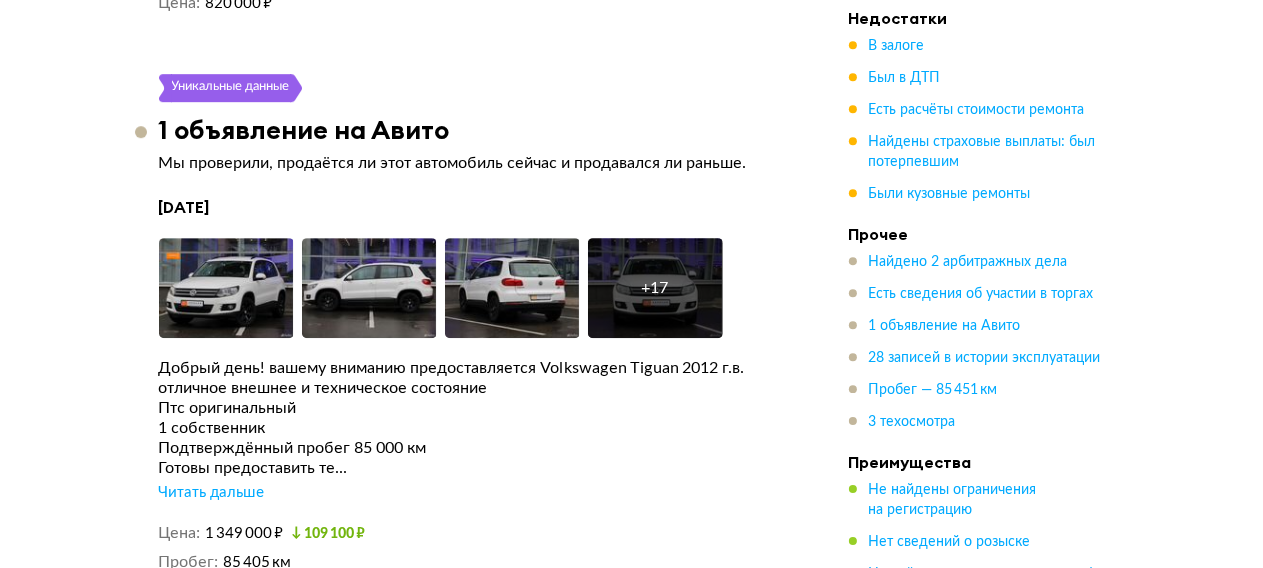 scroll, scrollTop: 5128, scrollLeft: 0, axis: vertical 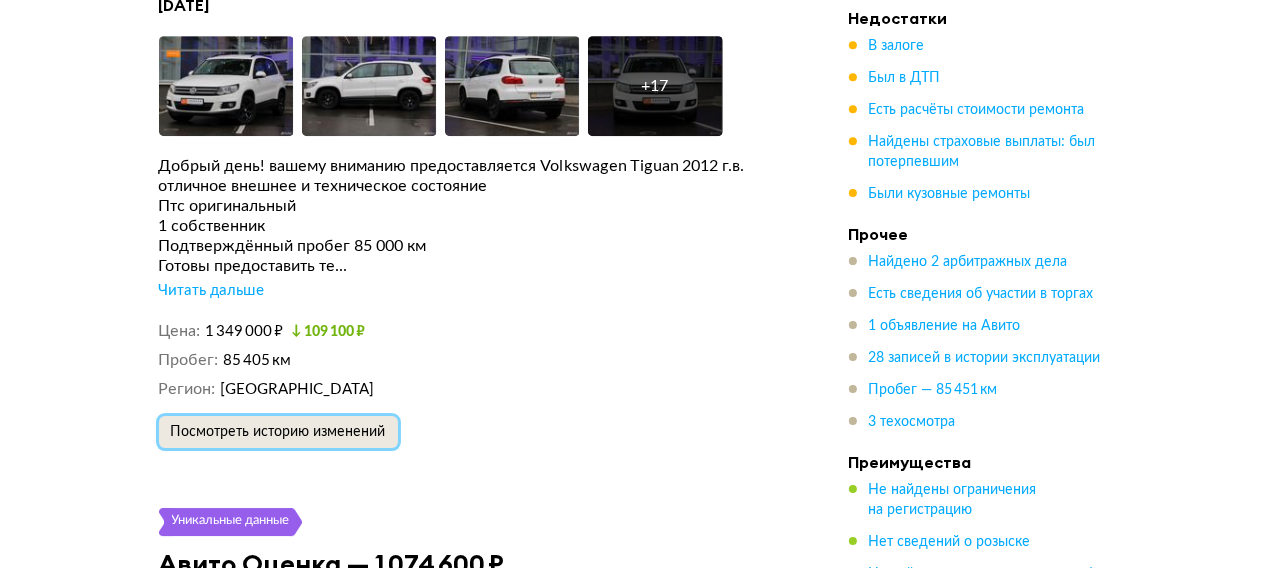 click on "Посмотреть историю изменений" at bounding box center [278, 432] 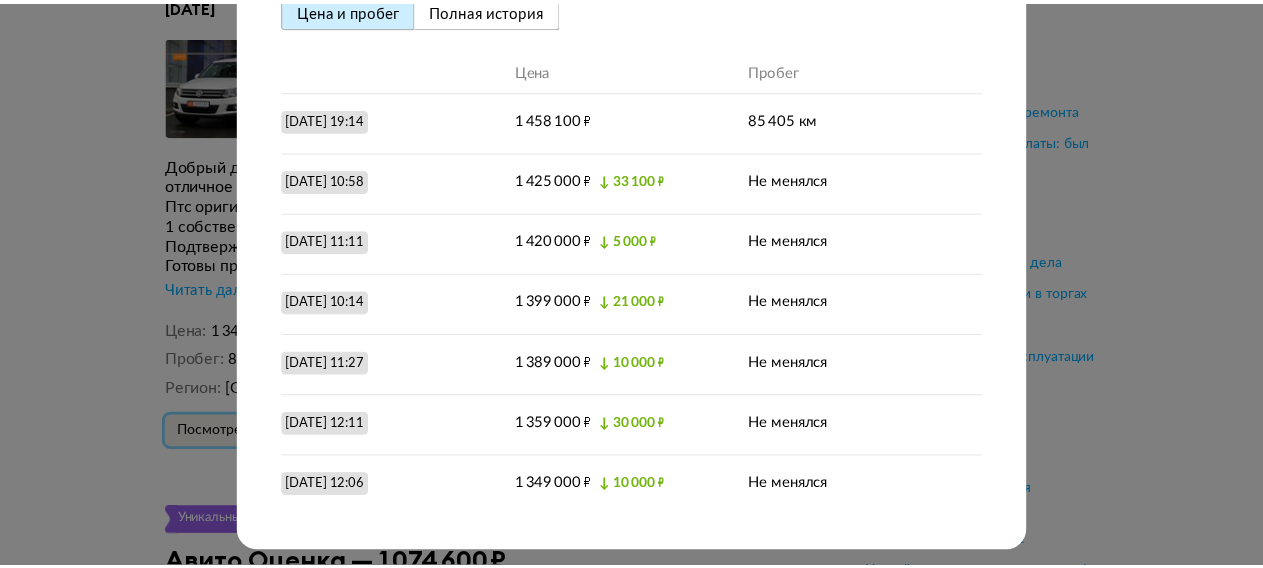 scroll, scrollTop: 0, scrollLeft: 0, axis: both 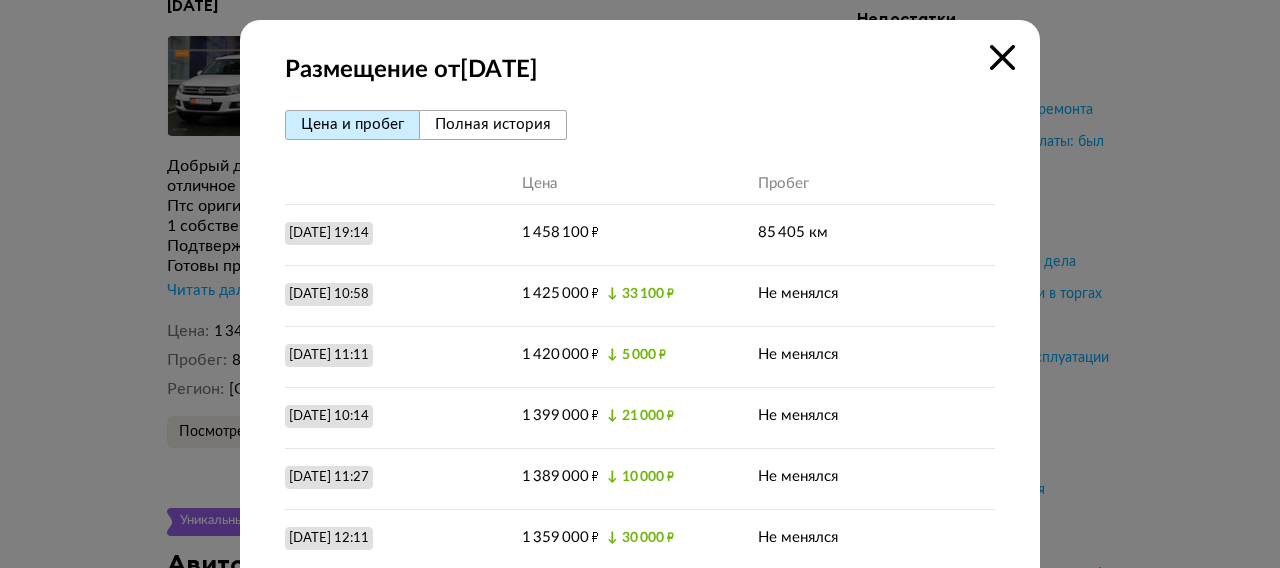 click at bounding box center [1002, 57] 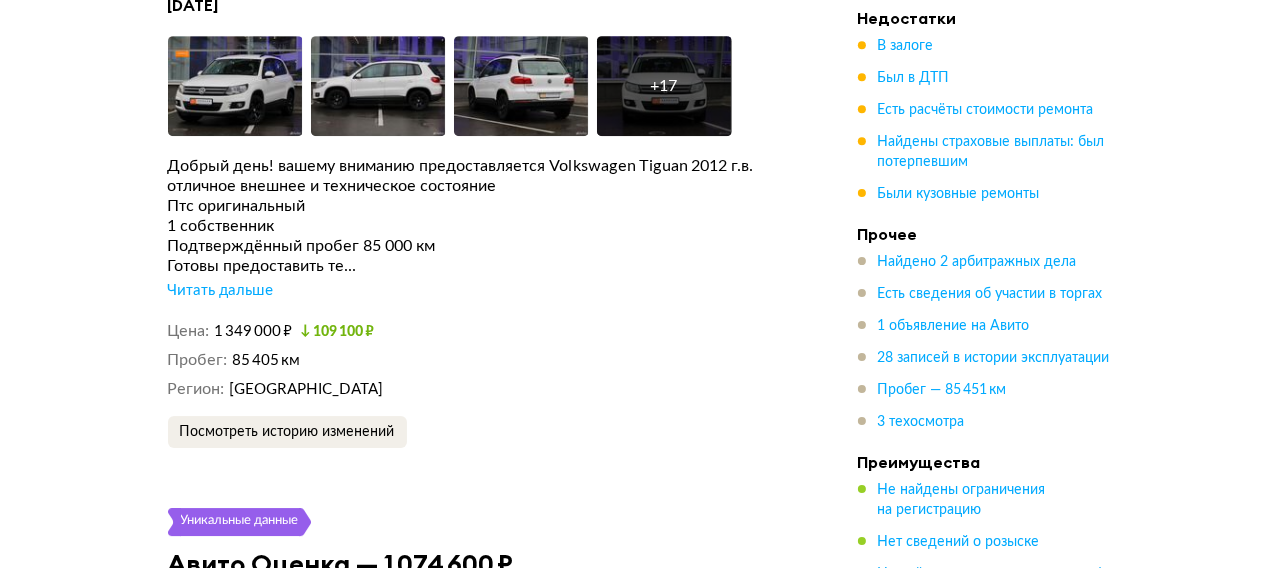 scroll, scrollTop: 5234, scrollLeft: 0, axis: vertical 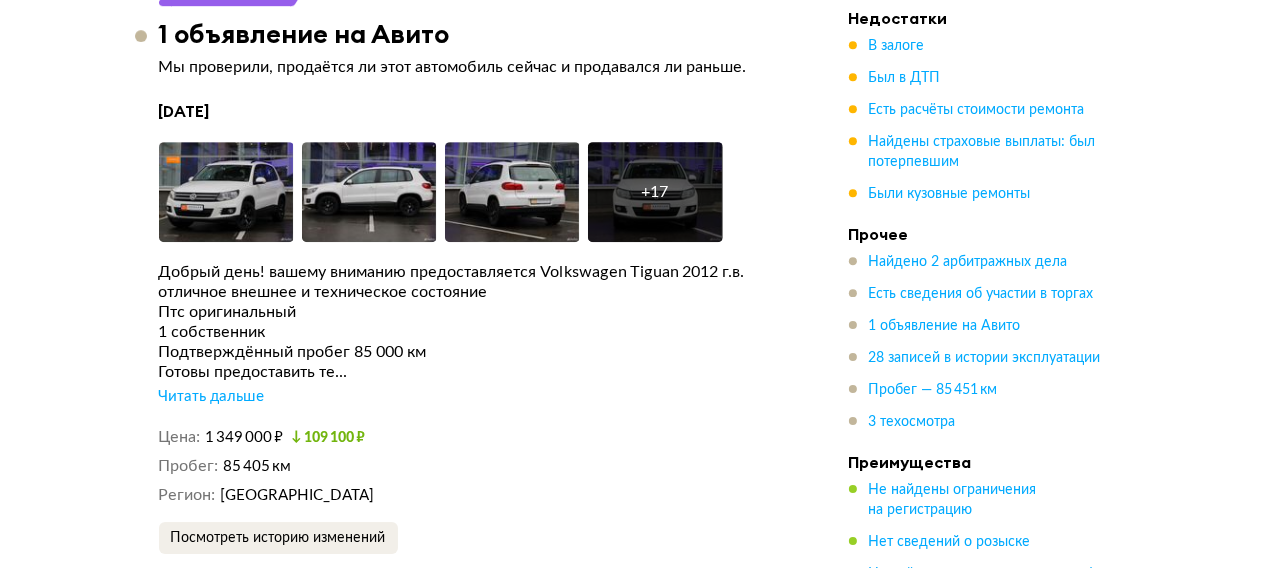 click on "+ 17" at bounding box center [655, 192] 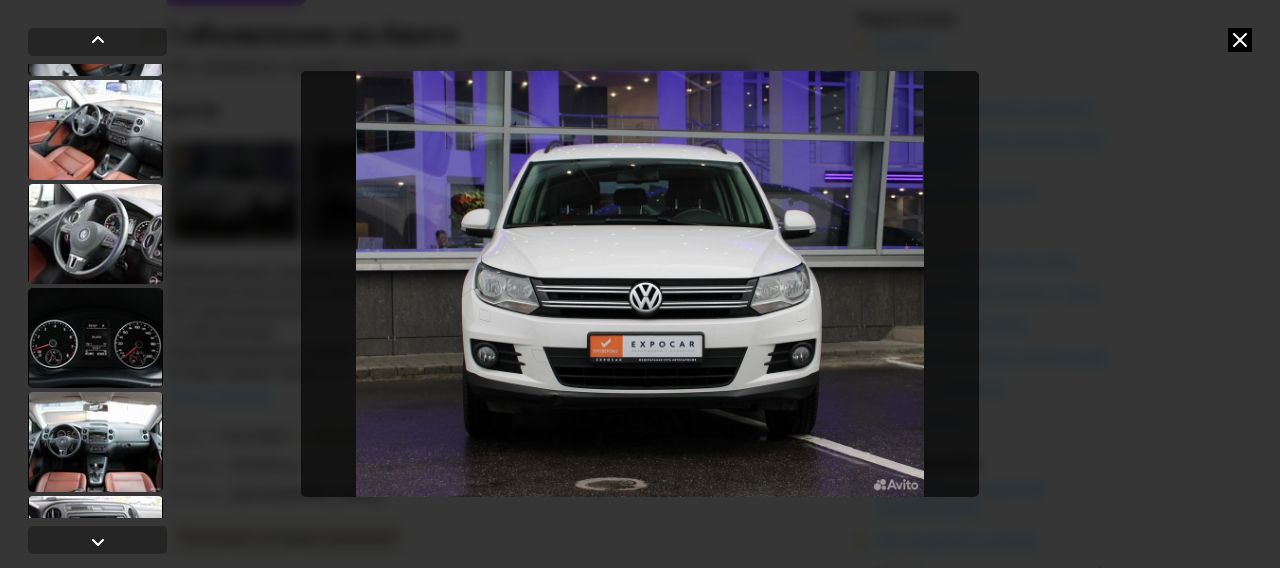 scroll, scrollTop: 1030, scrollLeft: 0, axis: vertical 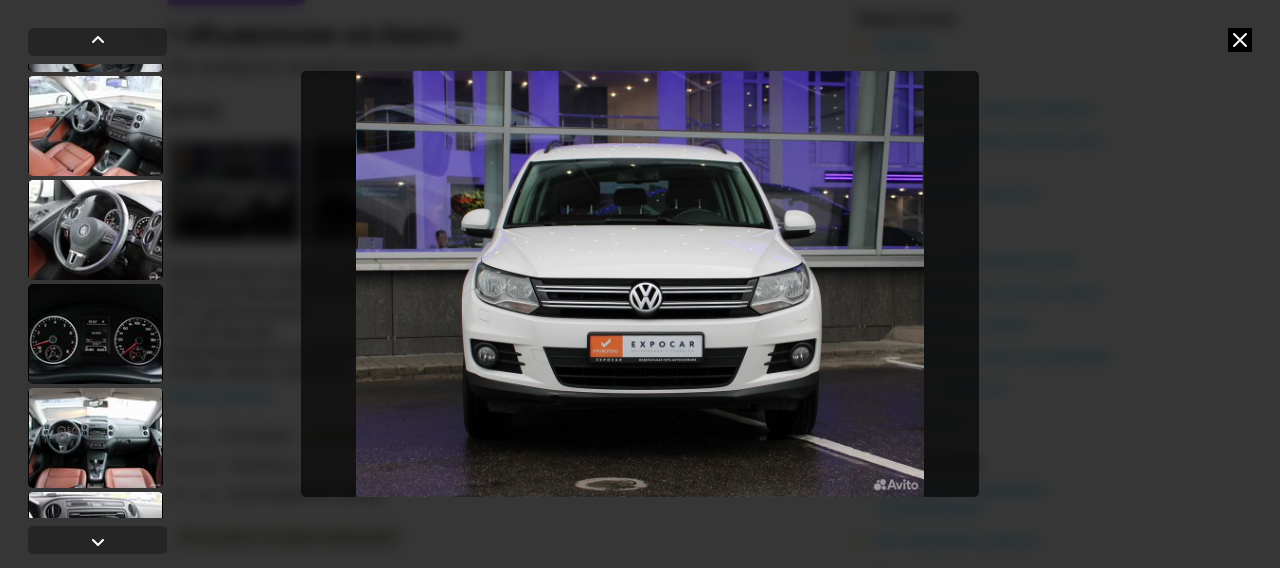 click at bounding box center (95, 230) 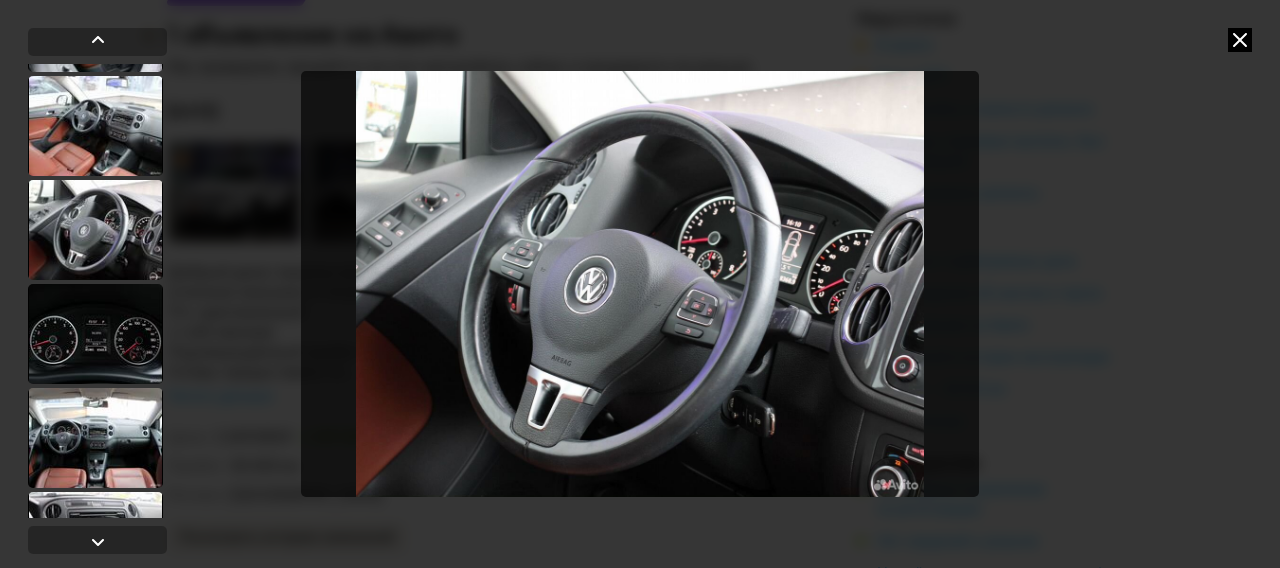 scroll, scrollTop: 1029, scrollLeft: 0, axis: vertical 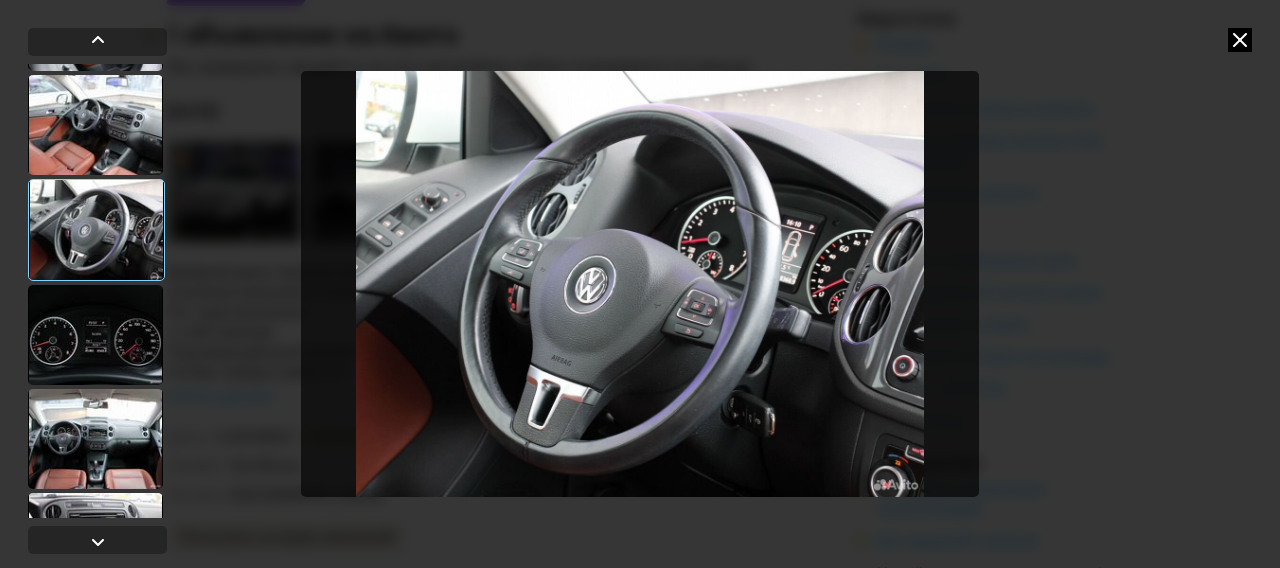 click at bounding box center (95, 335) 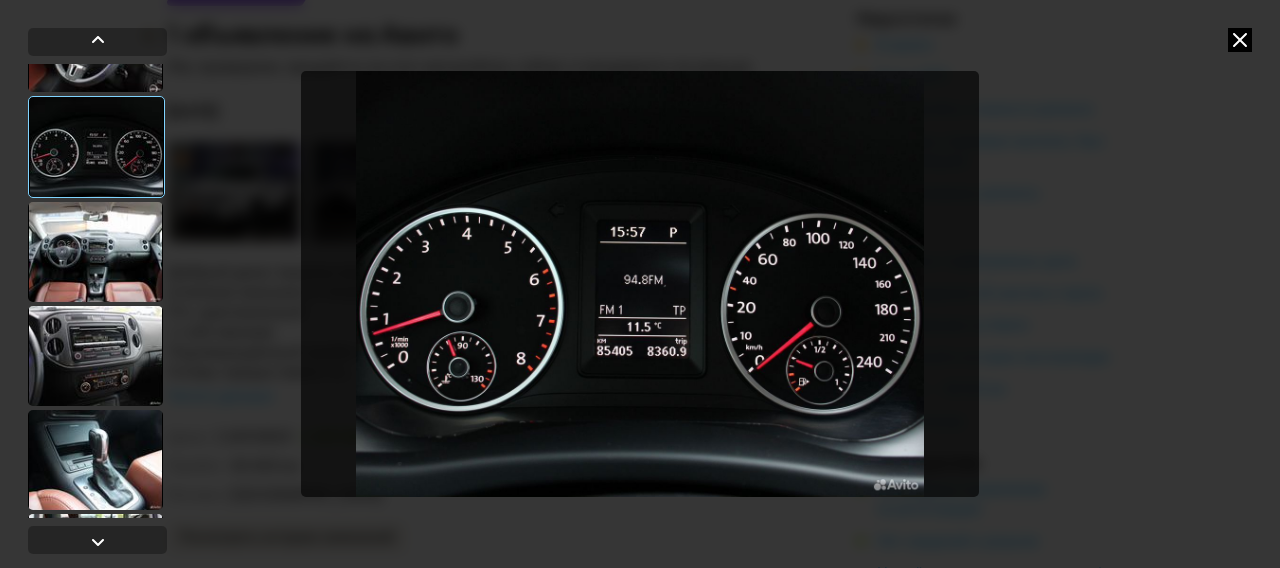 scroll, scrollTop: 1200, scrollLeft: 0, axis: vertical 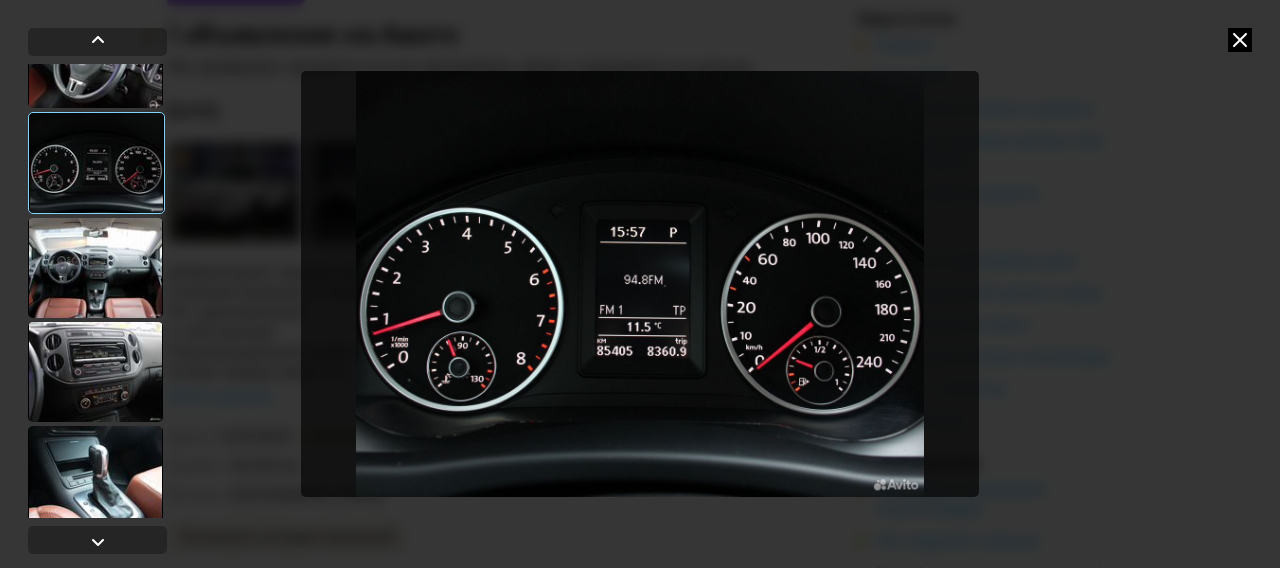 click at bounding box center [95, 268] 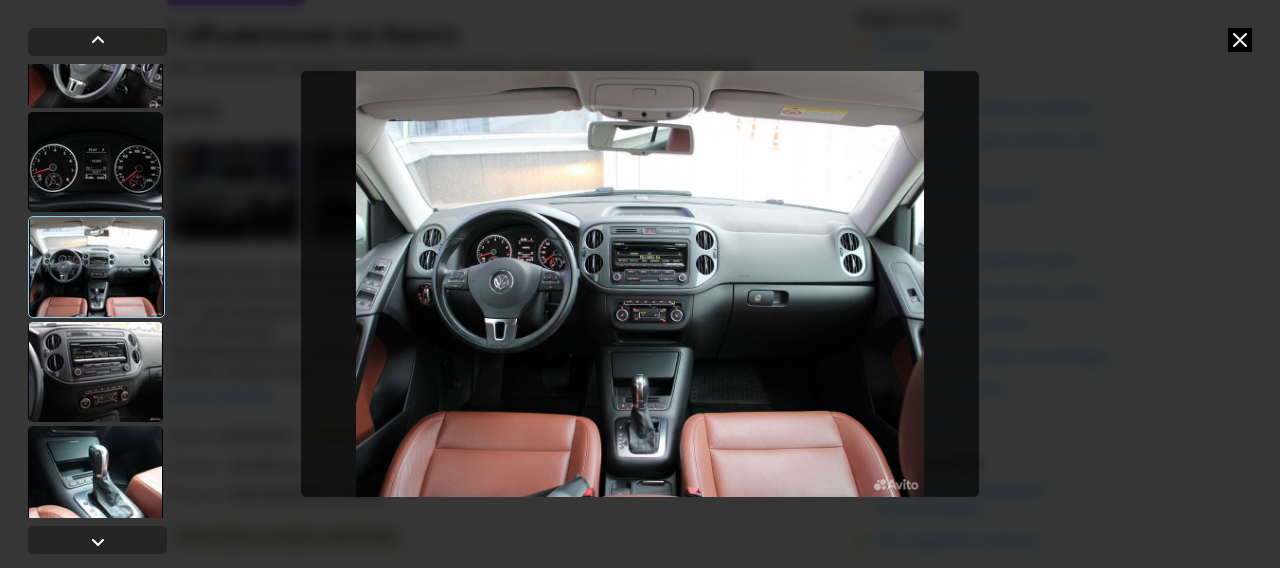 click at bounding box center [95, 372] 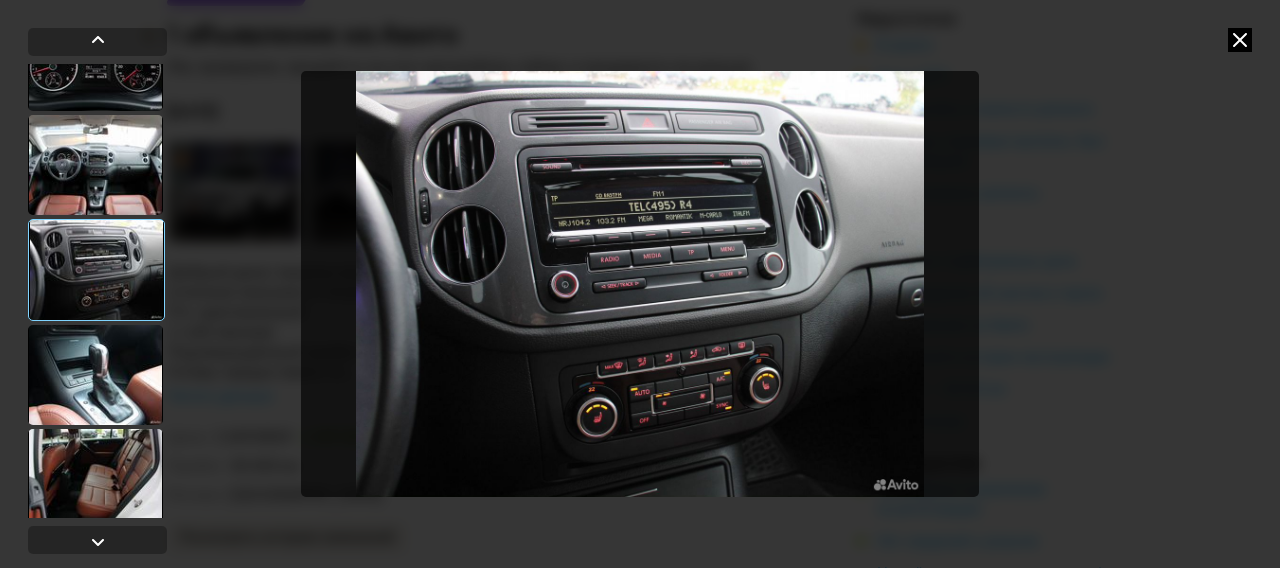 scroll, scrollTop: 1321, scrollLeft: 0, axis: vertical 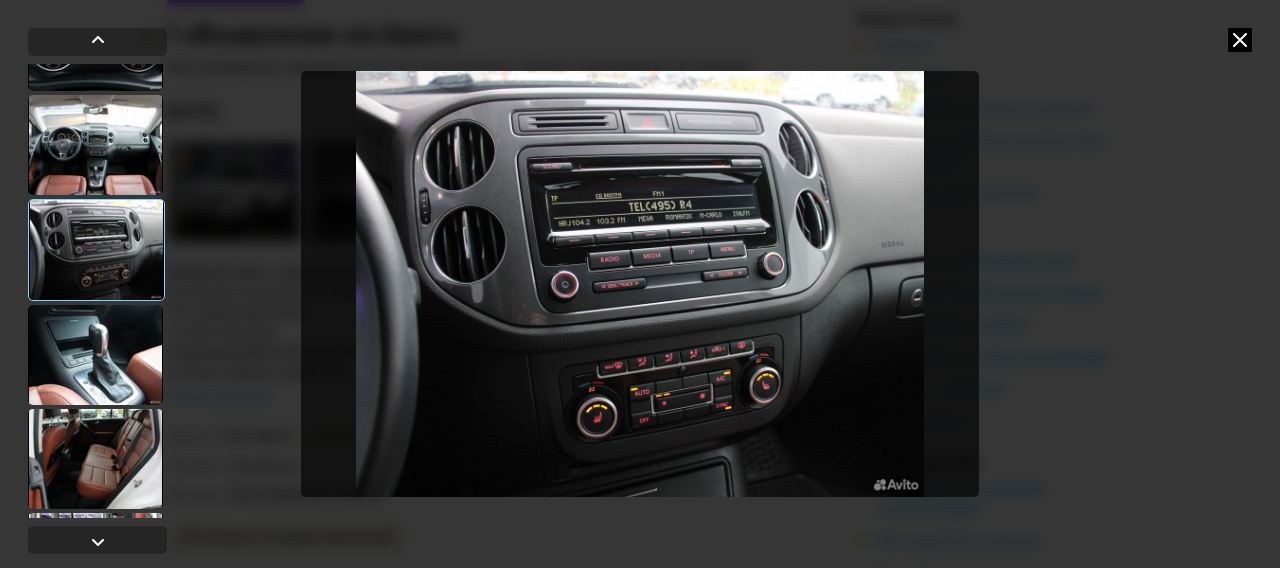 click at bounding box center (95, 355) 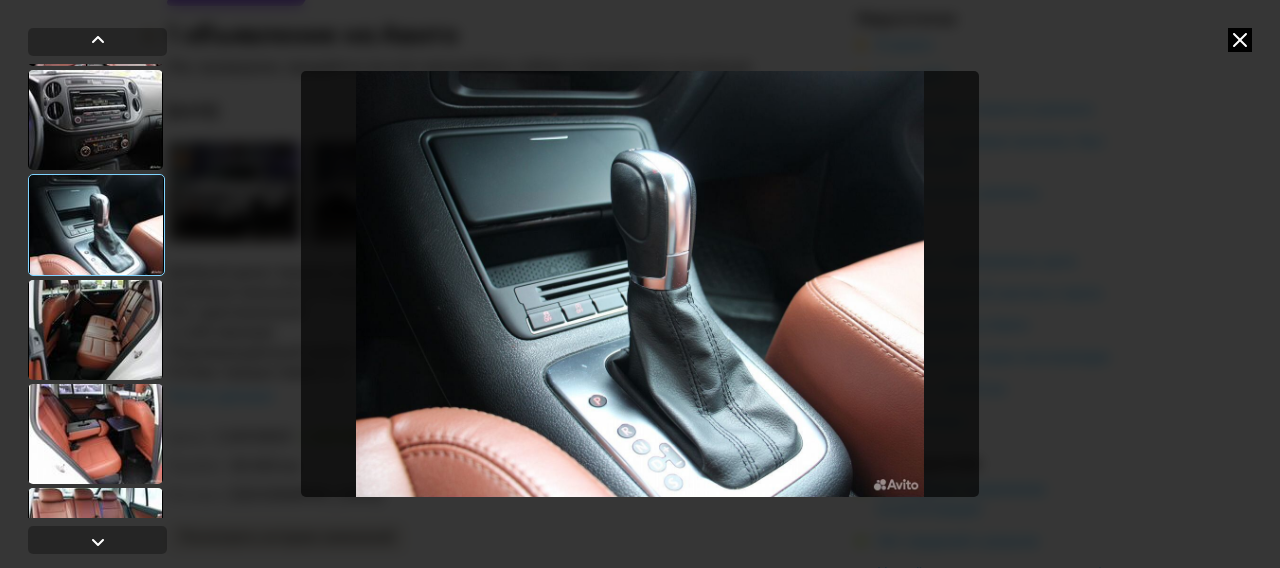 scroll, scrollTop: 1454, scrollLeft: 0, axis: vertical 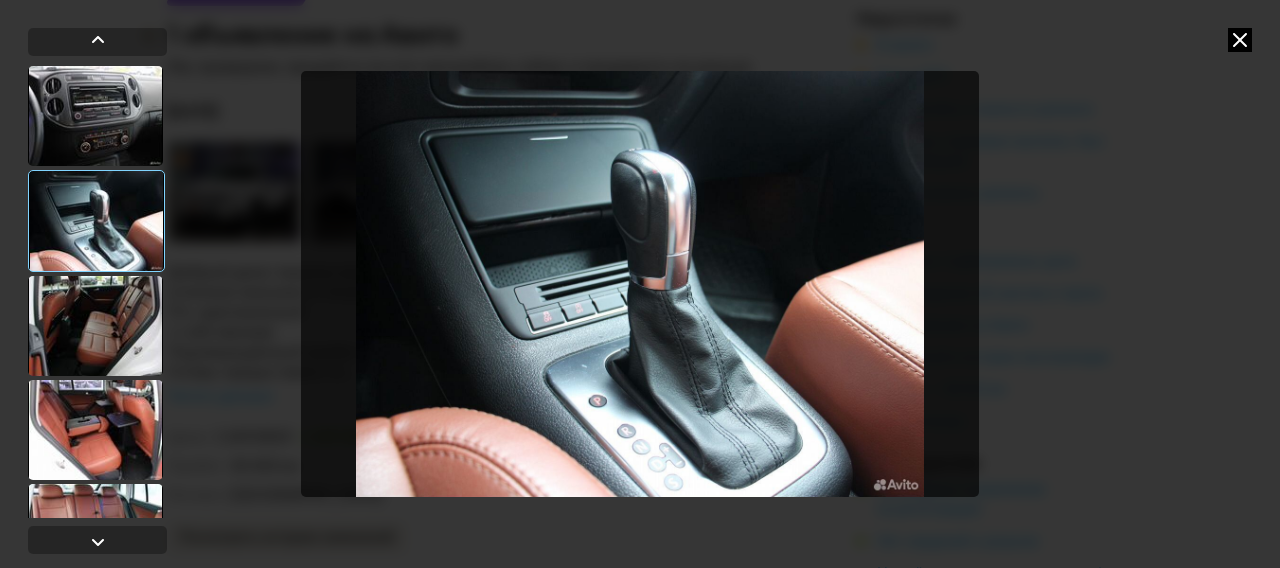 click at bounding box center (95, 326) 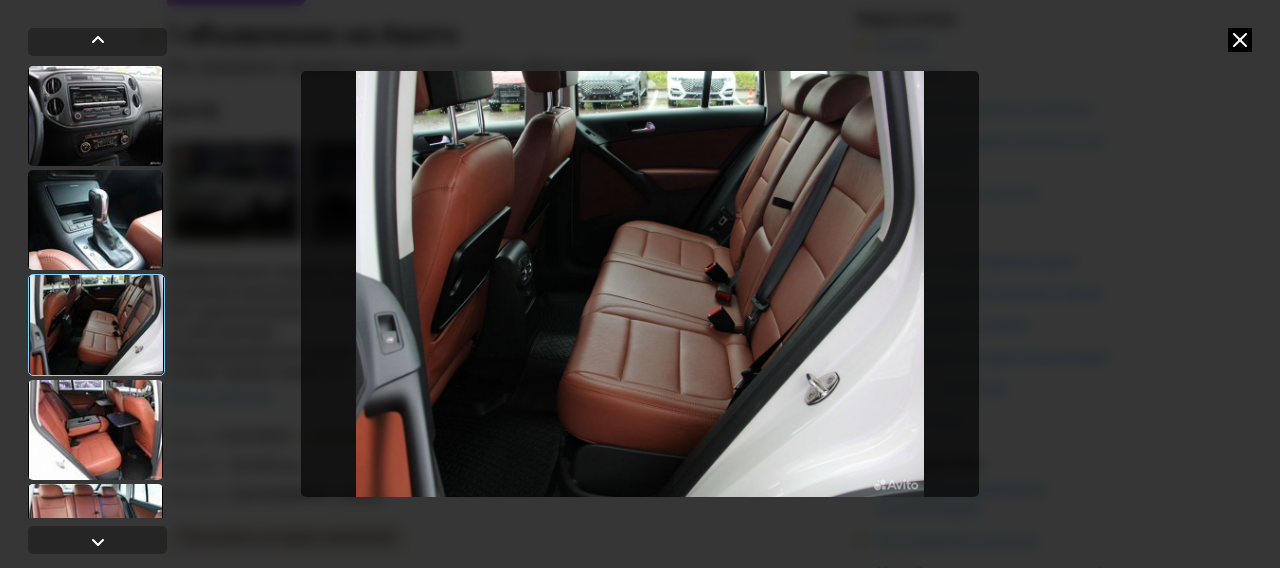 click at bounding box center [95, 430] 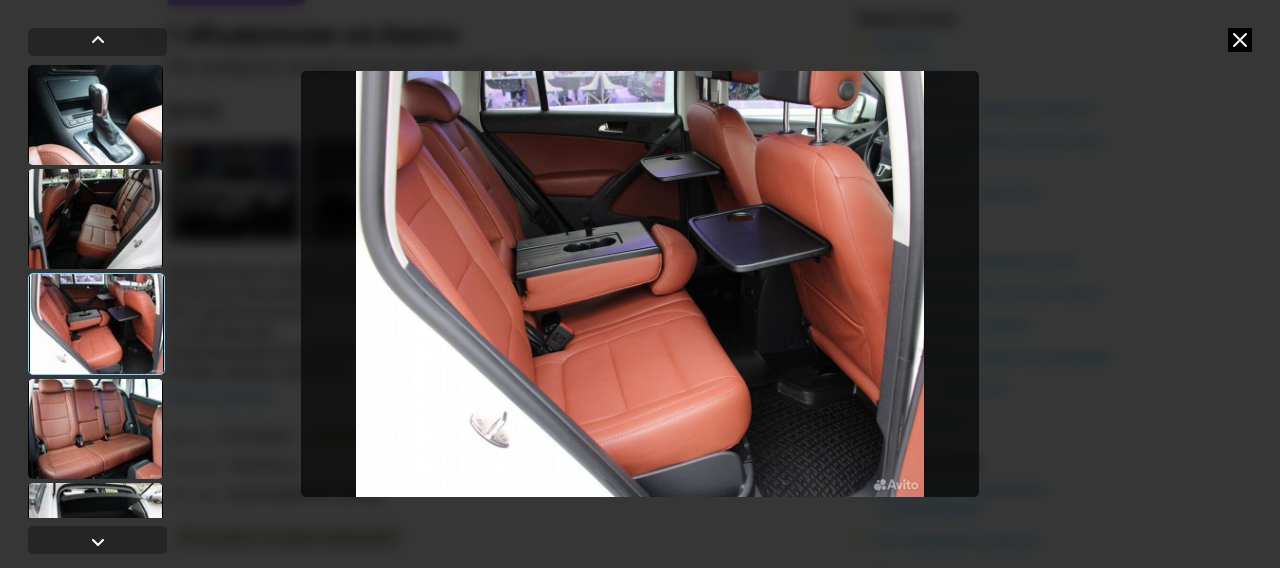 scroll, scrollTop: 1583, scrollLeft: 0, axis: vertical 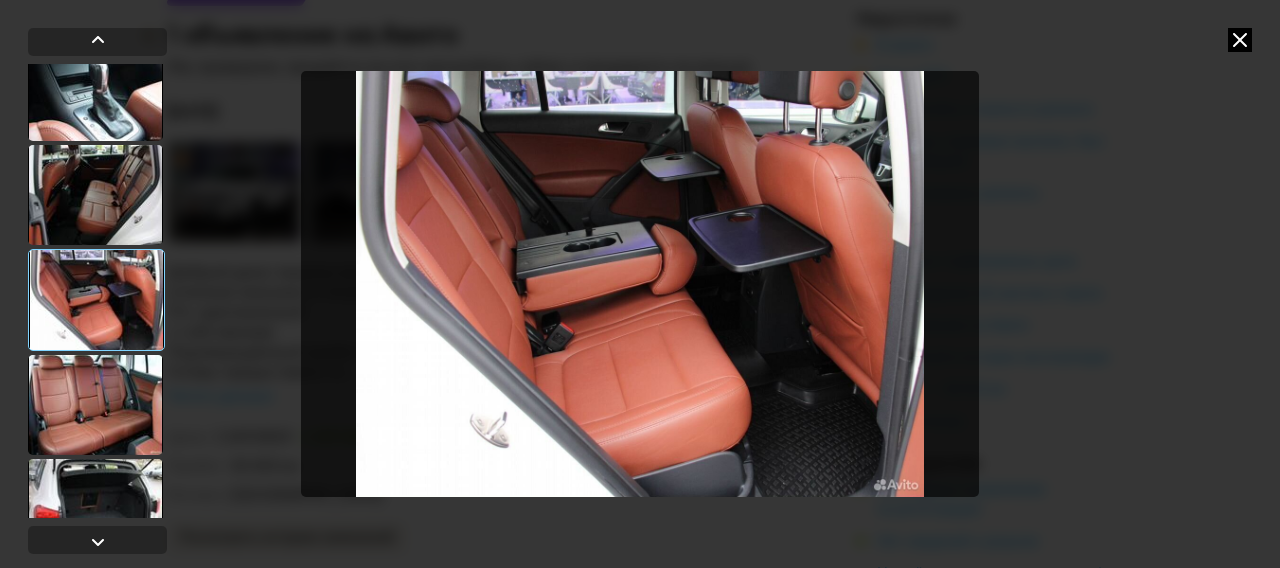 click at bounding box center (95, 405) 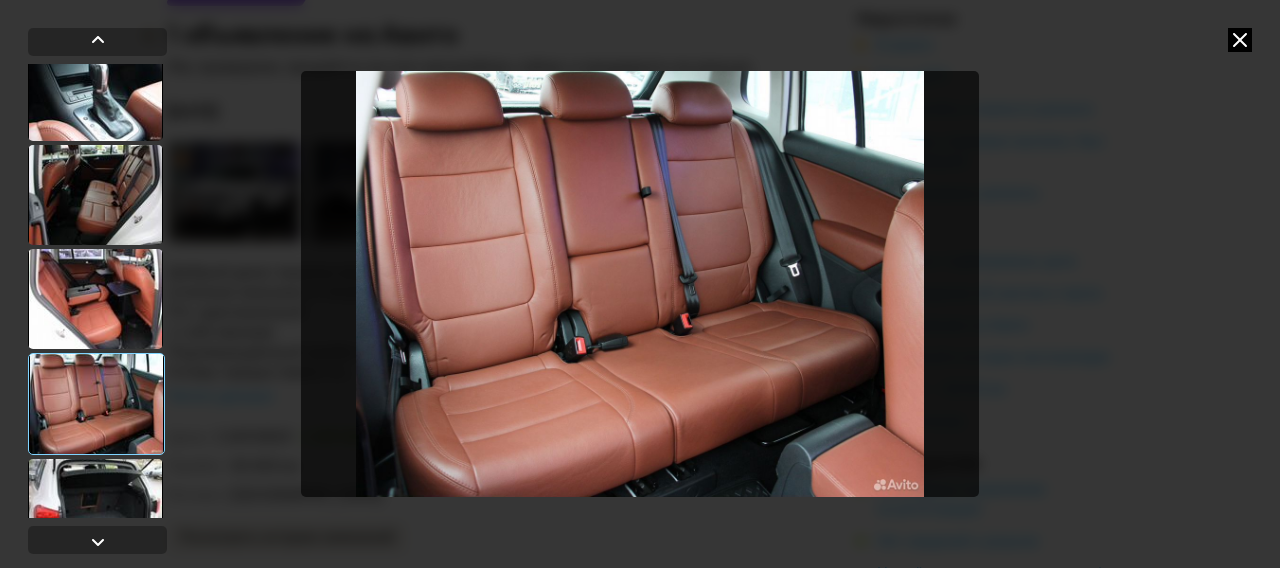scroll, scrollTop: 1644, scrollLeft: 0, axis: vertical 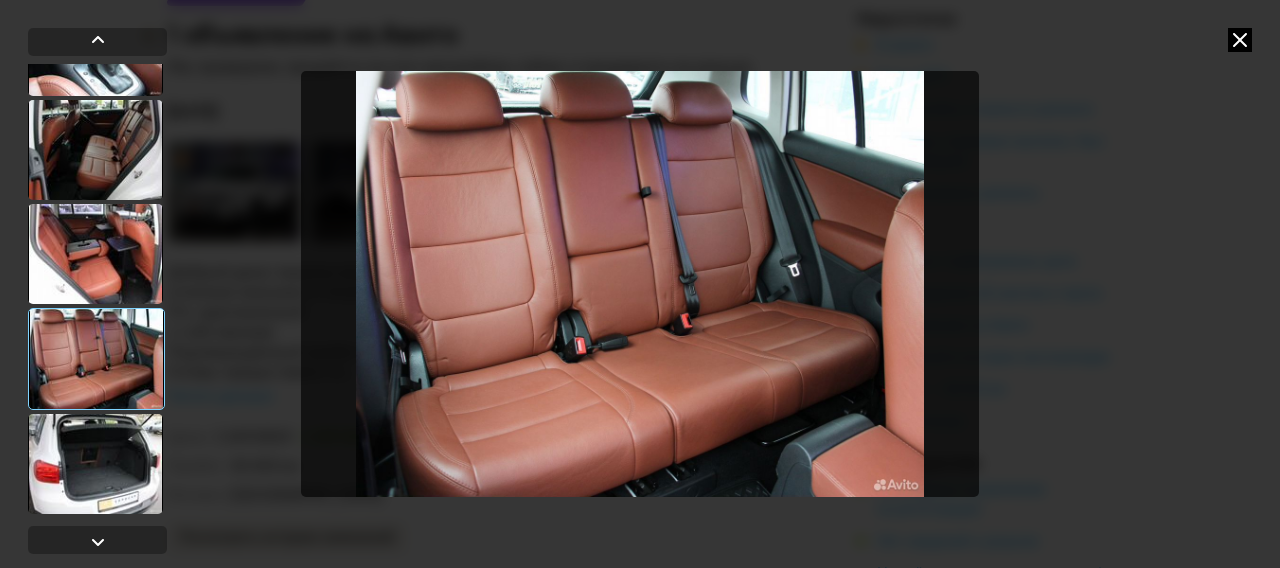 click at bounding box center (95, 464) 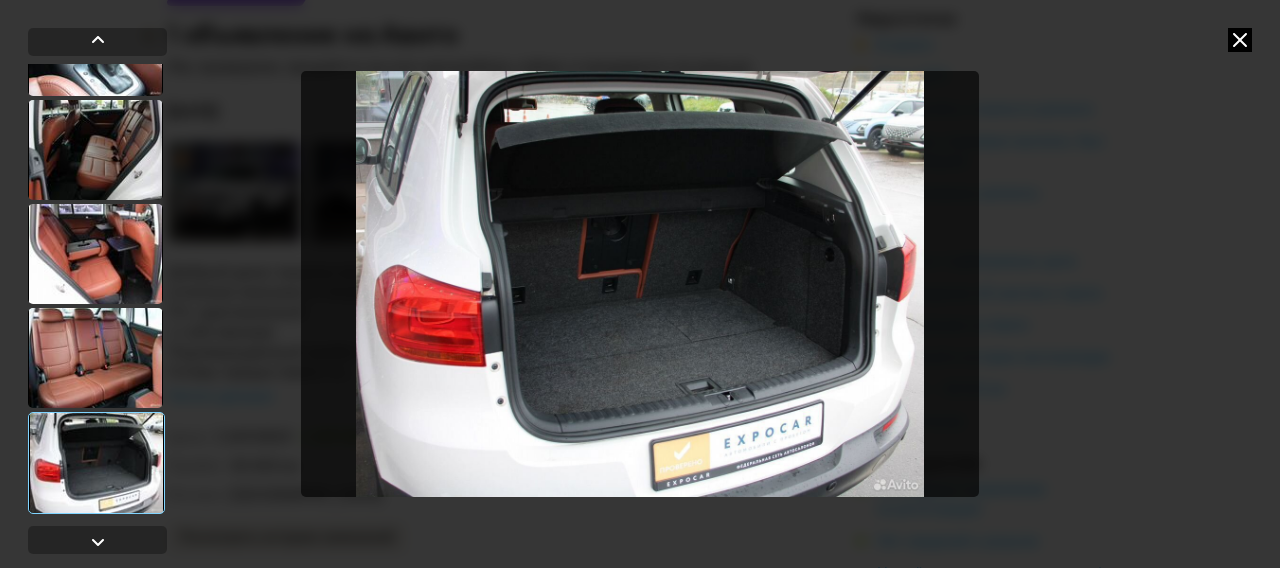 click at bounding box center (95, 358) 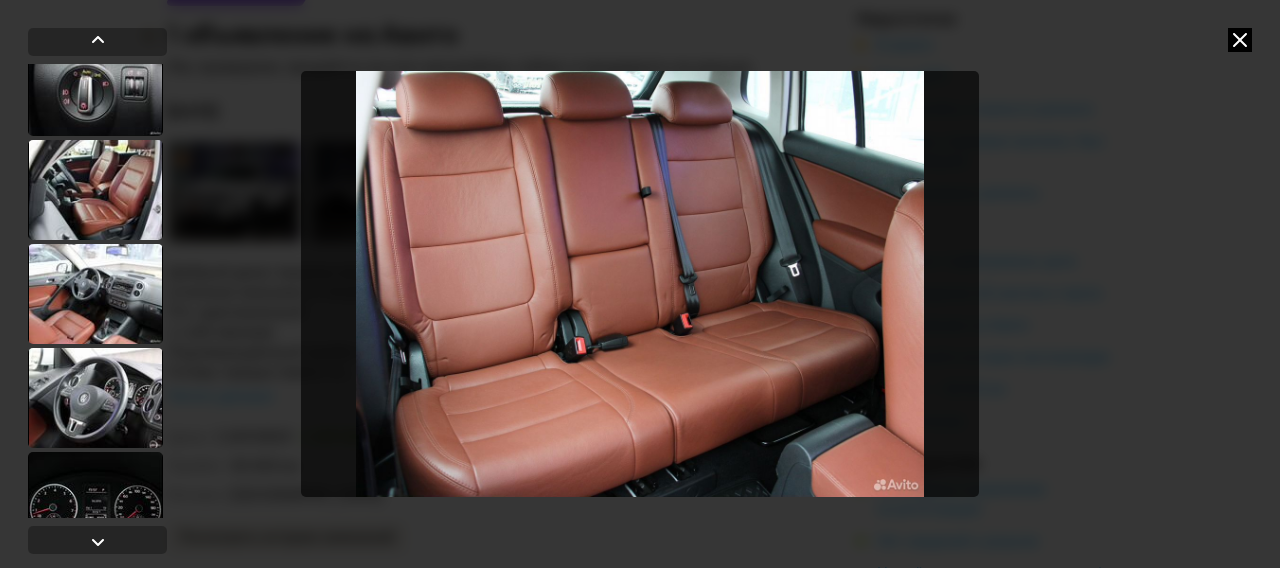 scroll, scrollTop: 759, scrollLeft: 0, axis: vertical 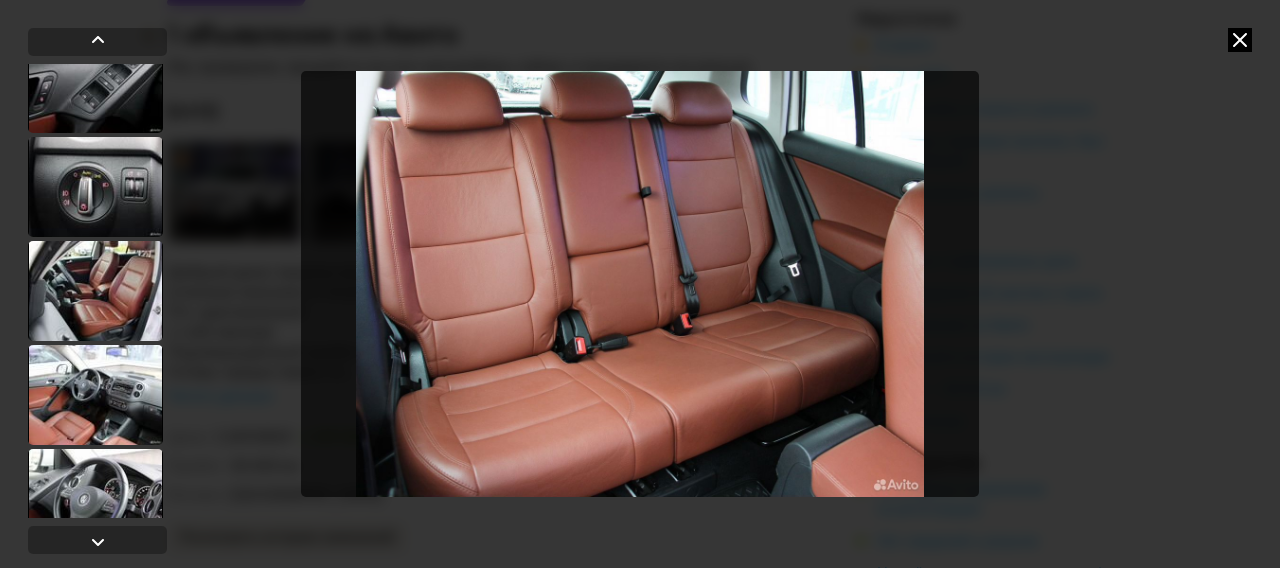 click at bounding box center (95, 291) 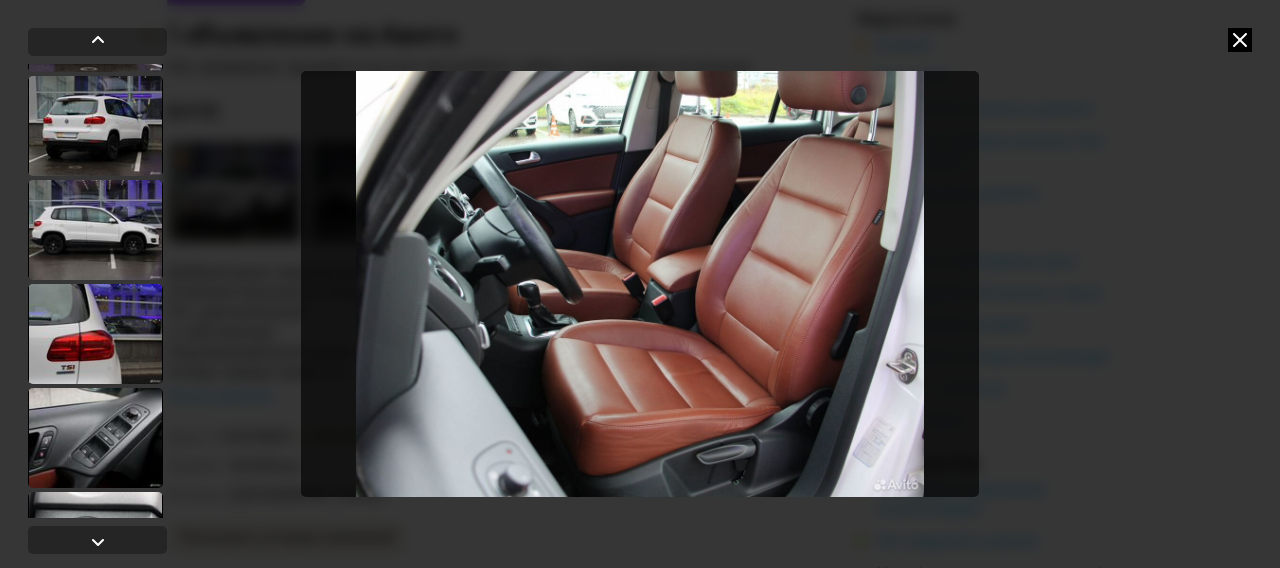 scroll, scrollTop: 521, scrollLeft: 0, axis: vertical 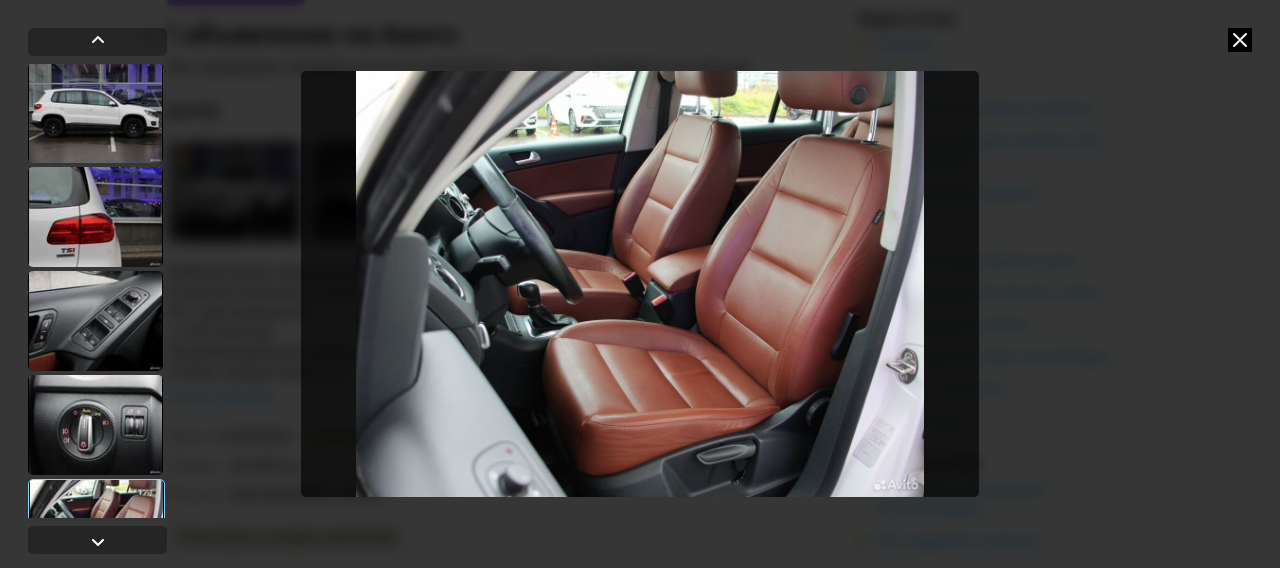 click at bounding box center (95, 217) 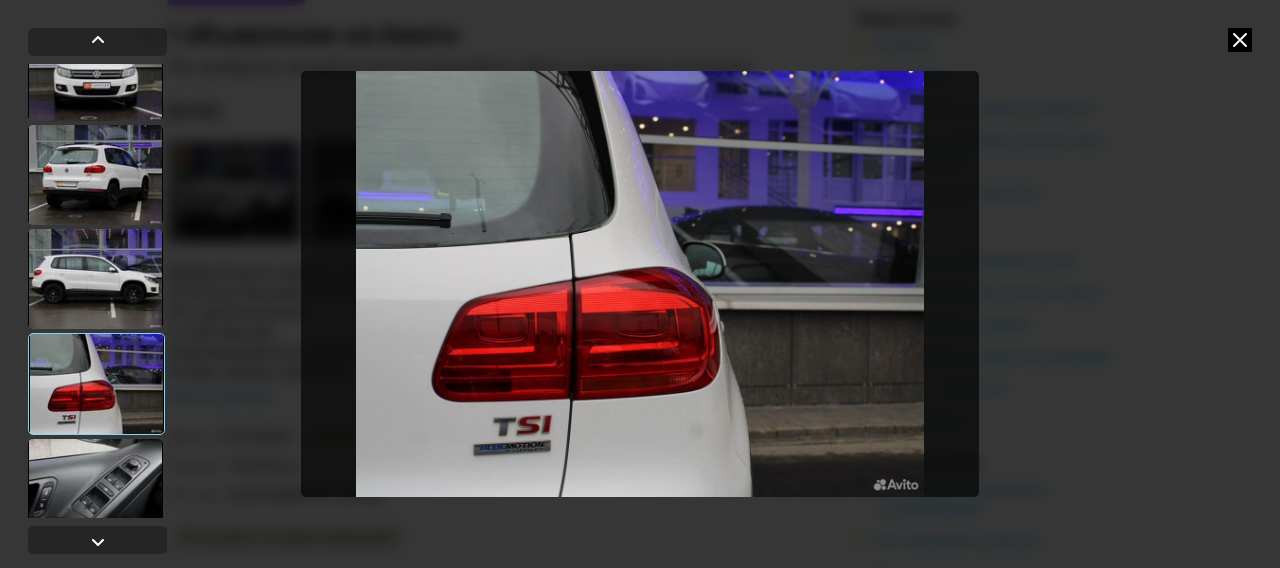 scroll, scrollTop: 388, scrollLeft: 0, axis: vertical 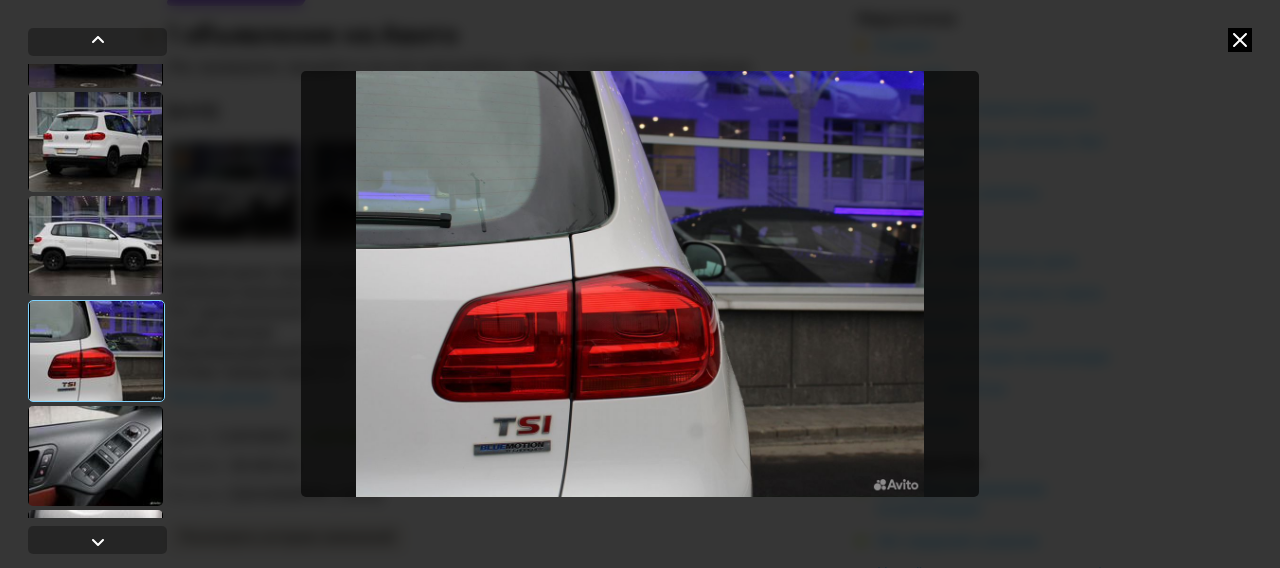 click at bounding box center (95, 246) 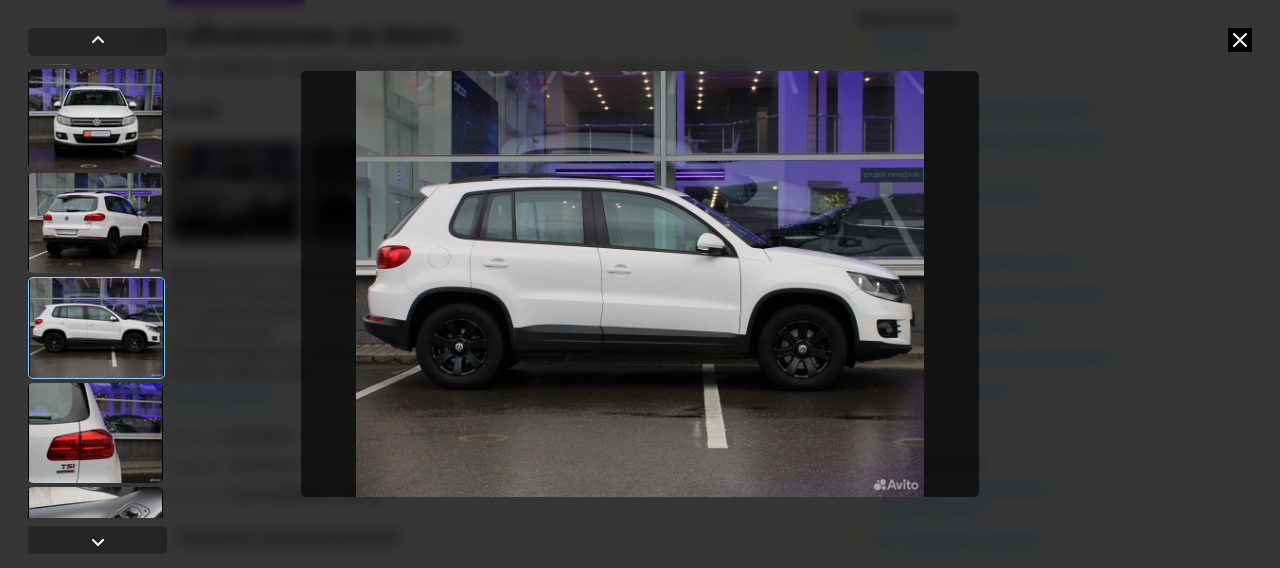 scroll, scrollTop: 299, scrollLeft: 0, axis: vertical 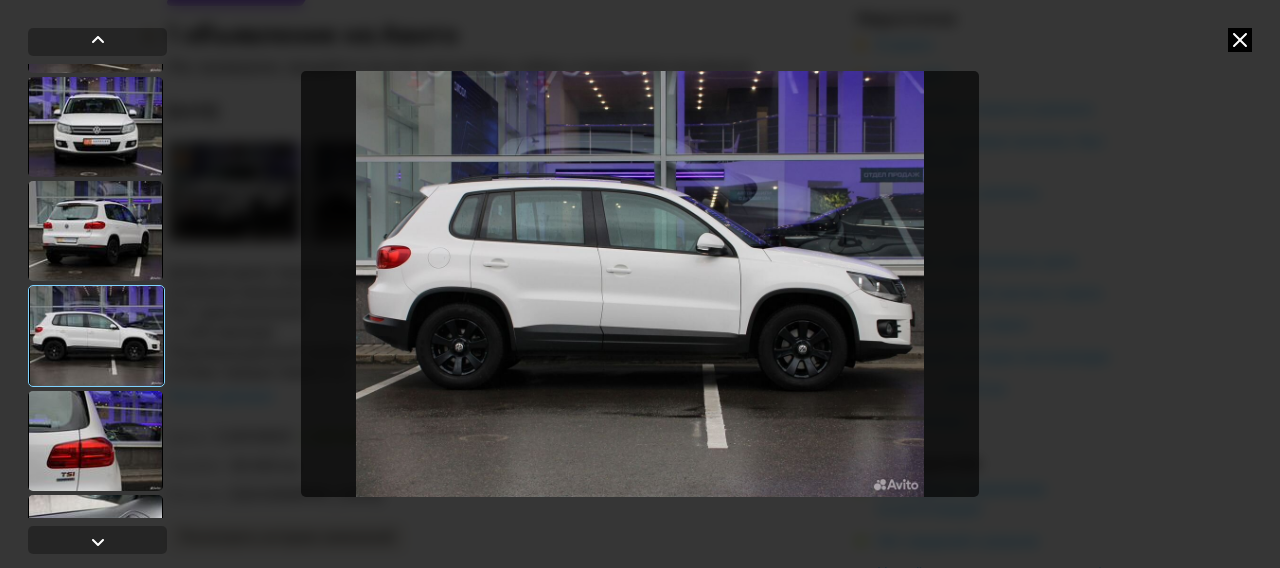 click at bounding box center [95, 231] 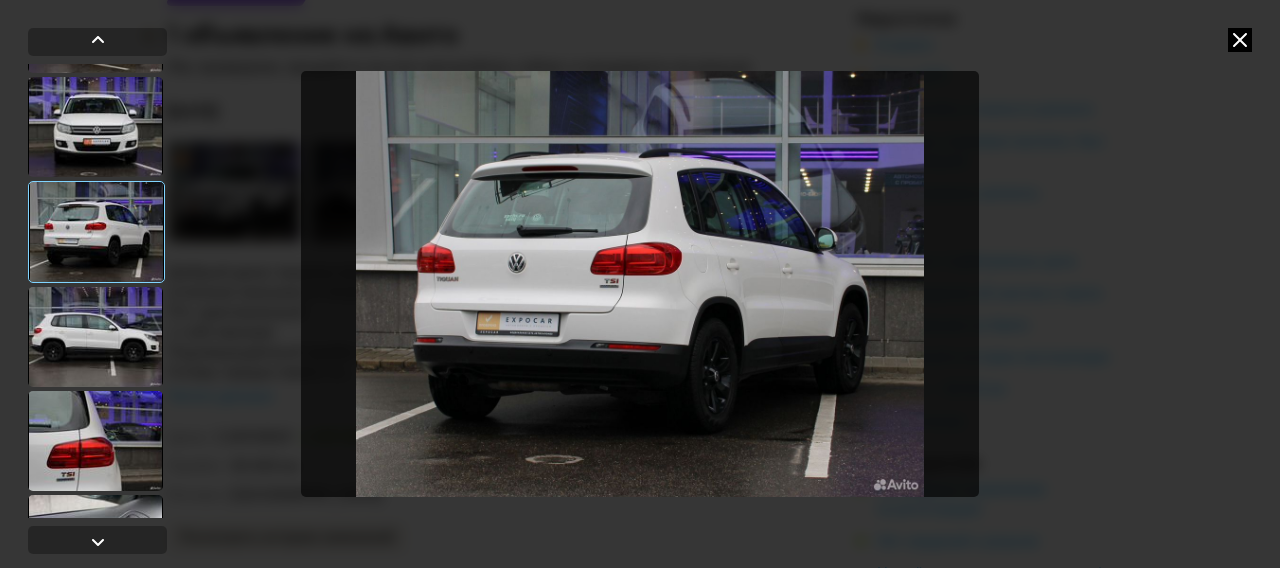 click at bounding box center (95, 127) 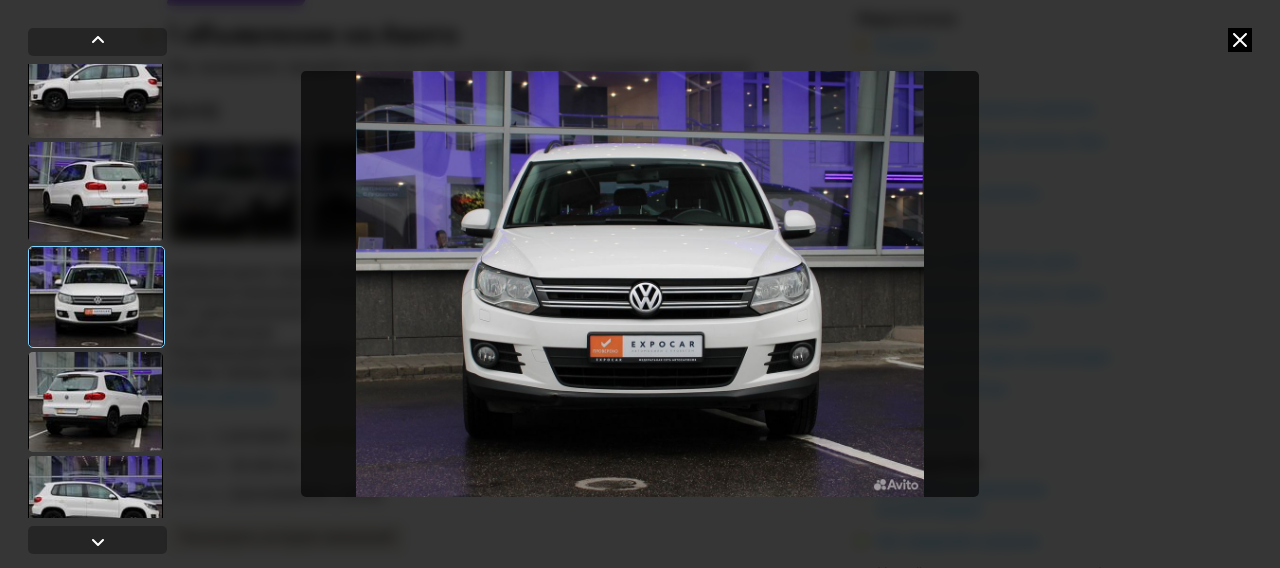 scroll, scrollTop: 117, scrollLeft: 0, axis: vertical 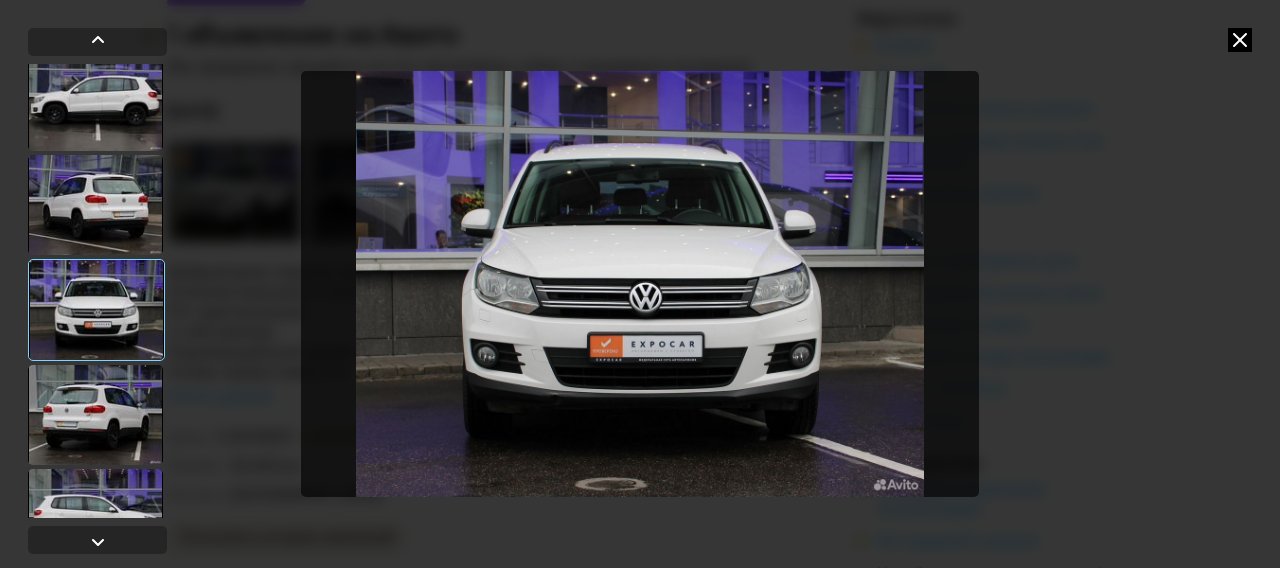 click at bounding box center (95, 101) 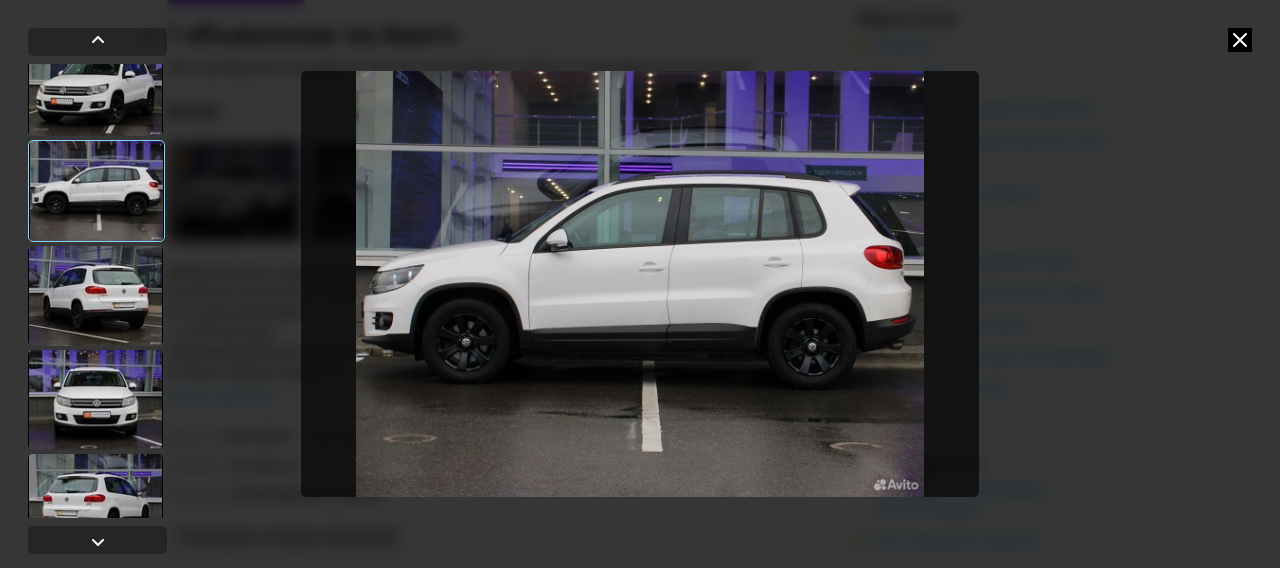 scroll, scrollTop: 0, scrollLeft: 0, axis: both 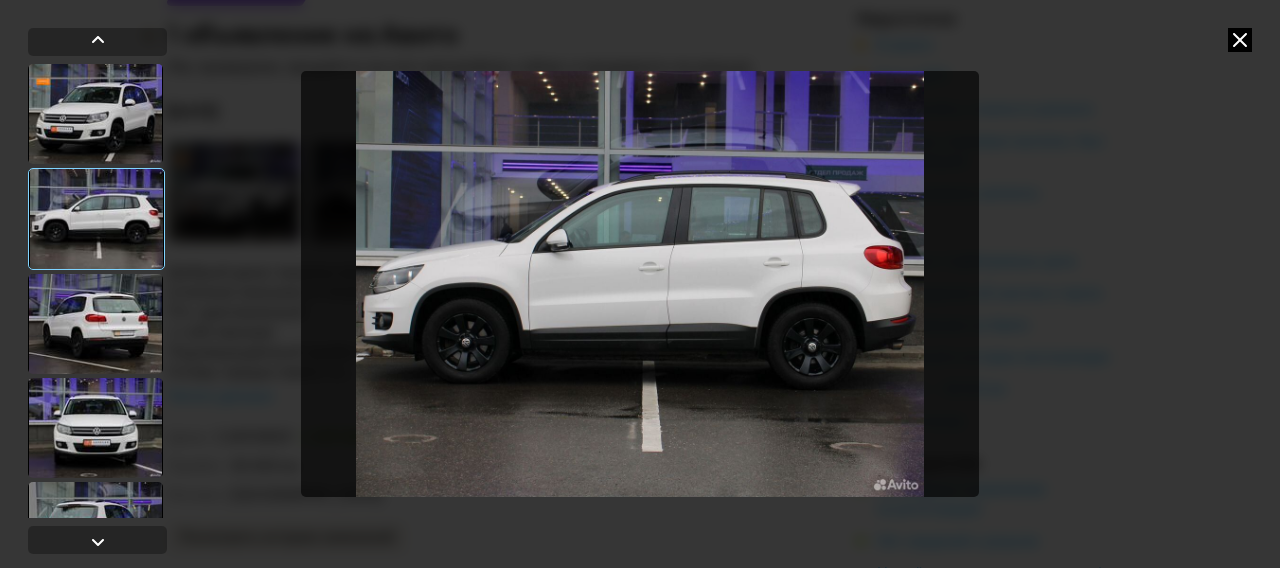 click at bounding box center (95, 324) 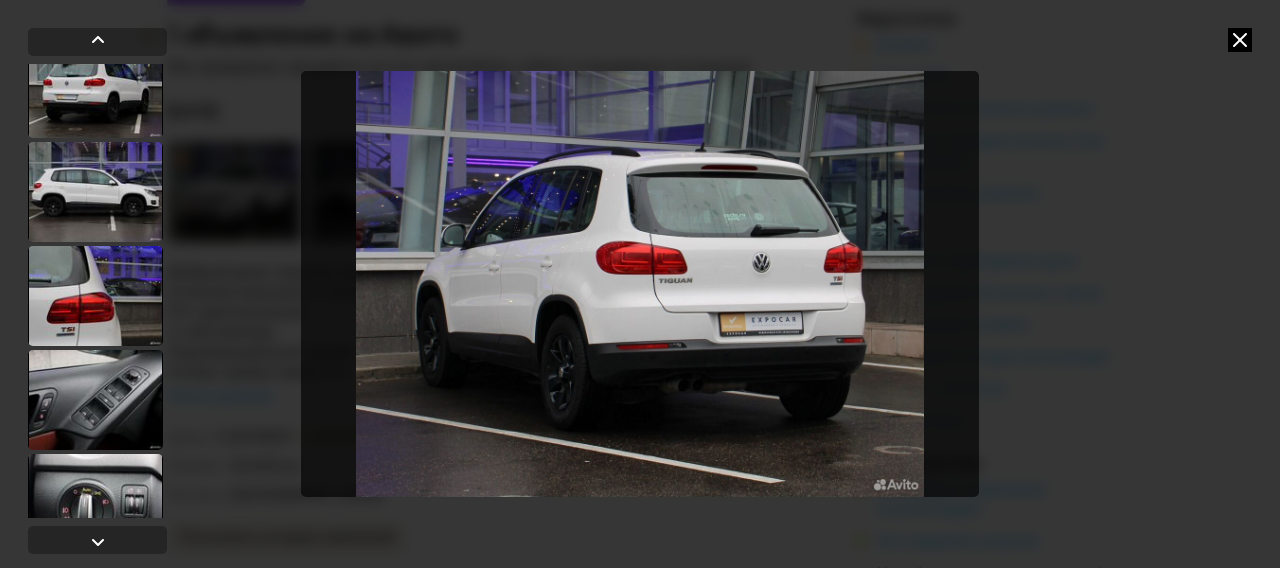scroll, scrollTop: 448, scrollLeft: 0, axis: vertical 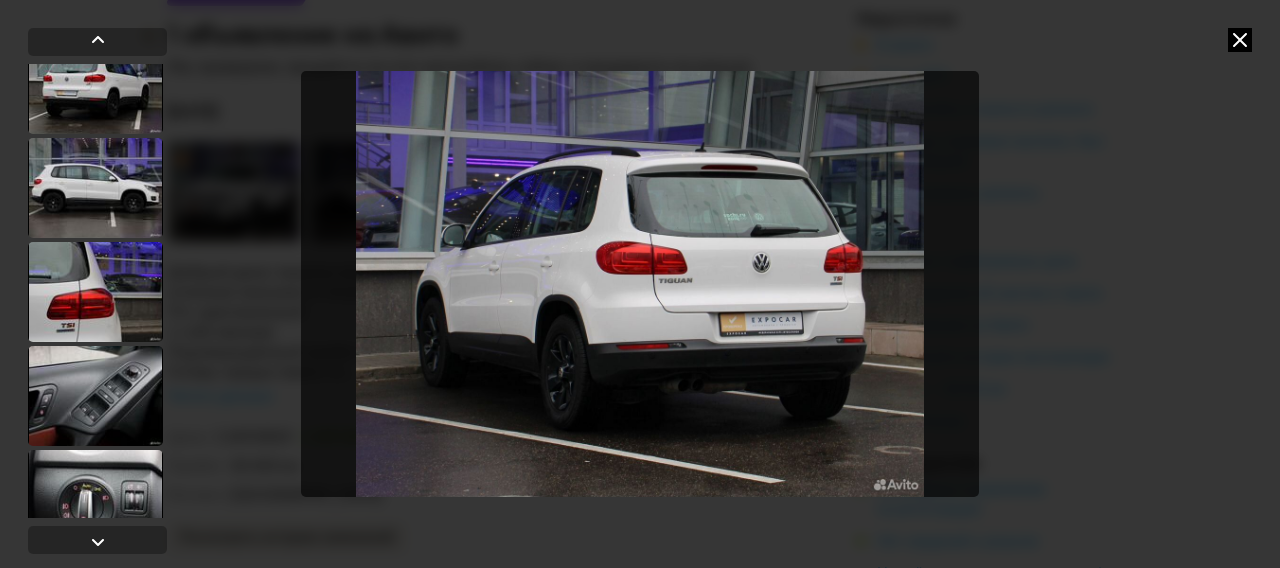 click at bounding box center (95, 188) 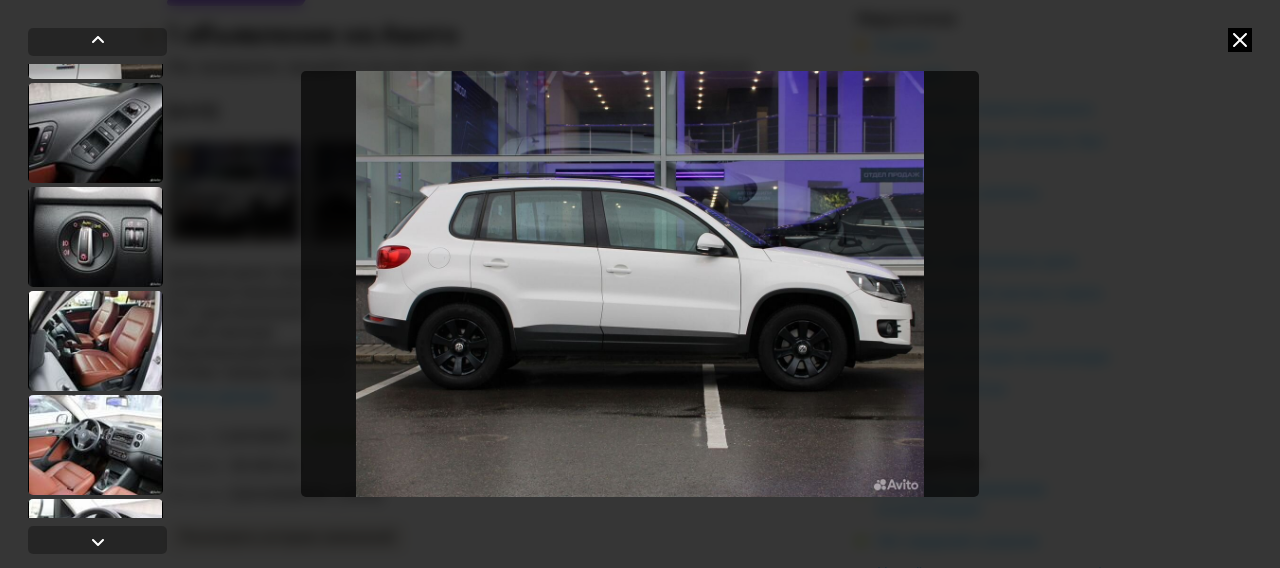 scroll, scrollTop: 747, scrollLeft: 0, axis: vertical 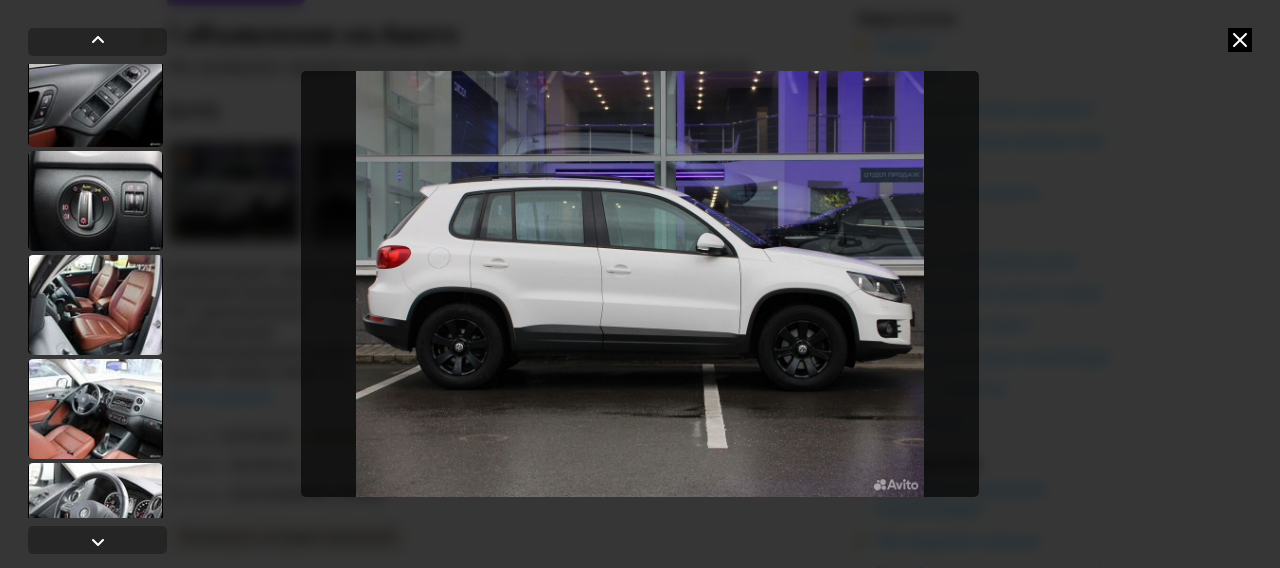 click at bounding box center [95, 305] 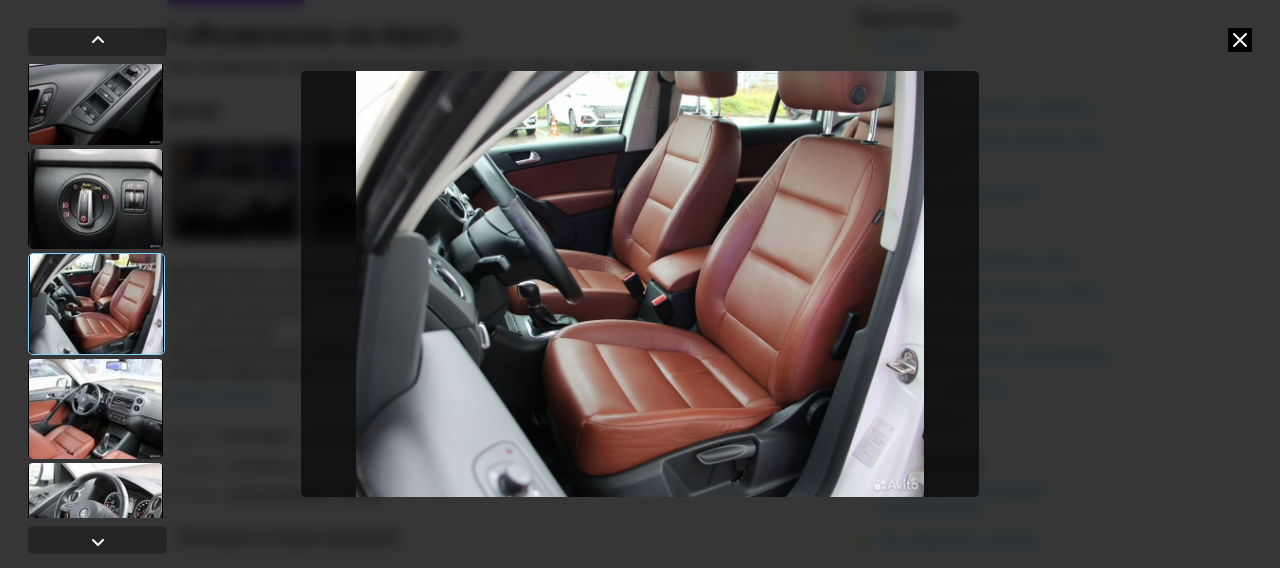 scroll, scrollTop: 746, scrollLeft: 0, axis: vertical 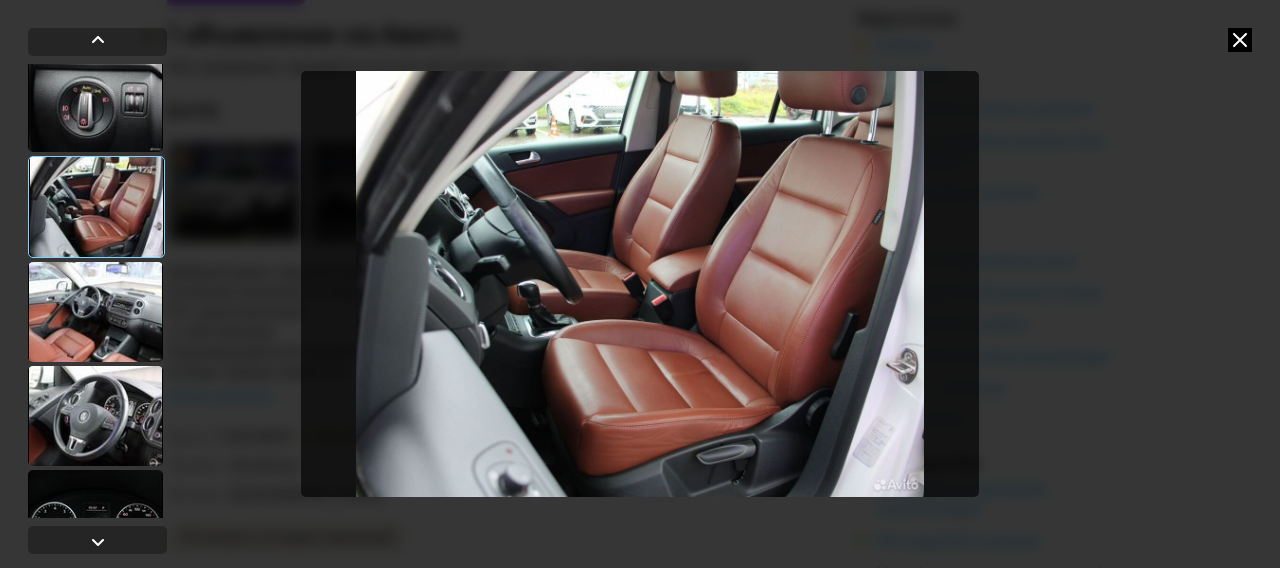 click at bounding box center [640, 284] 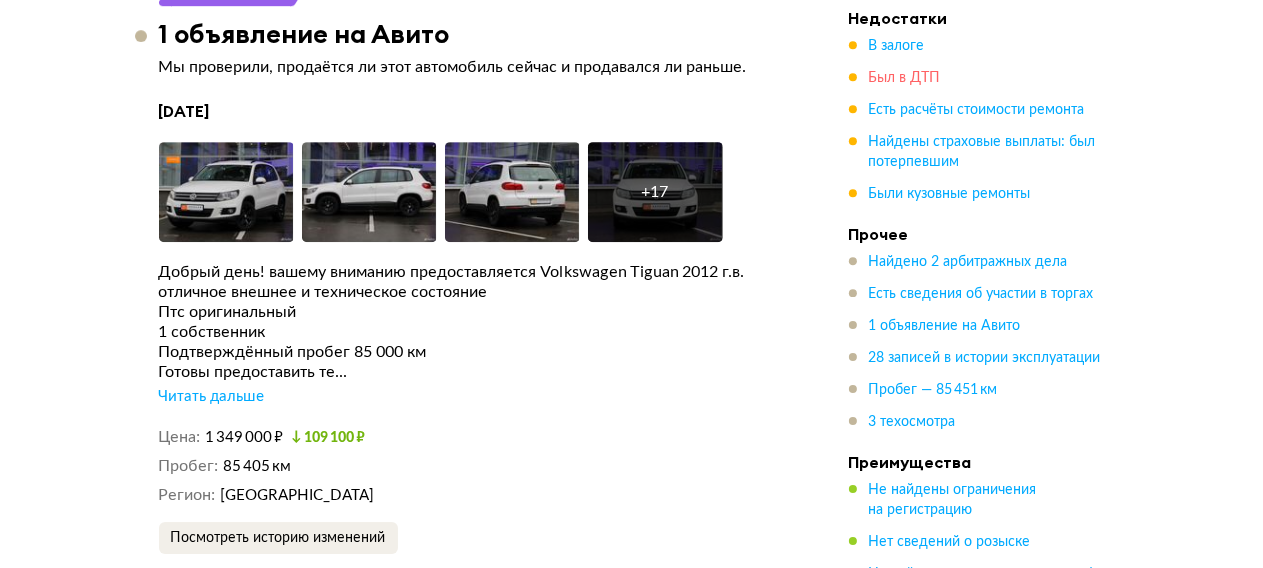 click on "Был в ДТП" at bounding box center (905, 78) 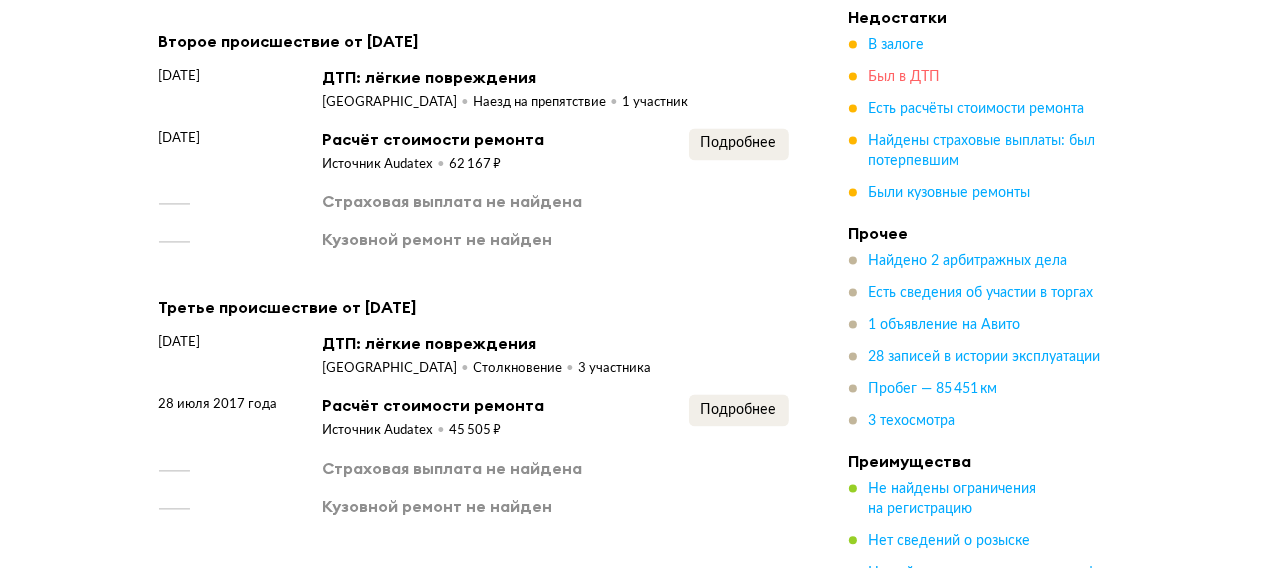 scroll, scrollTop: 3345, scrollLeft: 0, axis: vertical 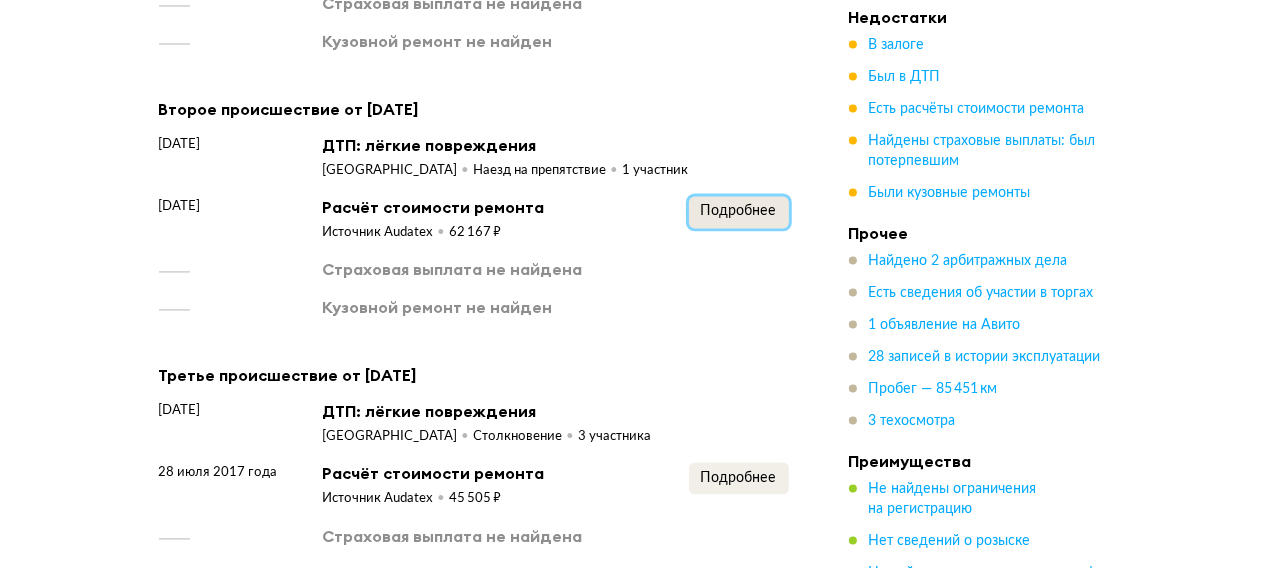 click on "Подробнее" at bounding box center (739, 211) 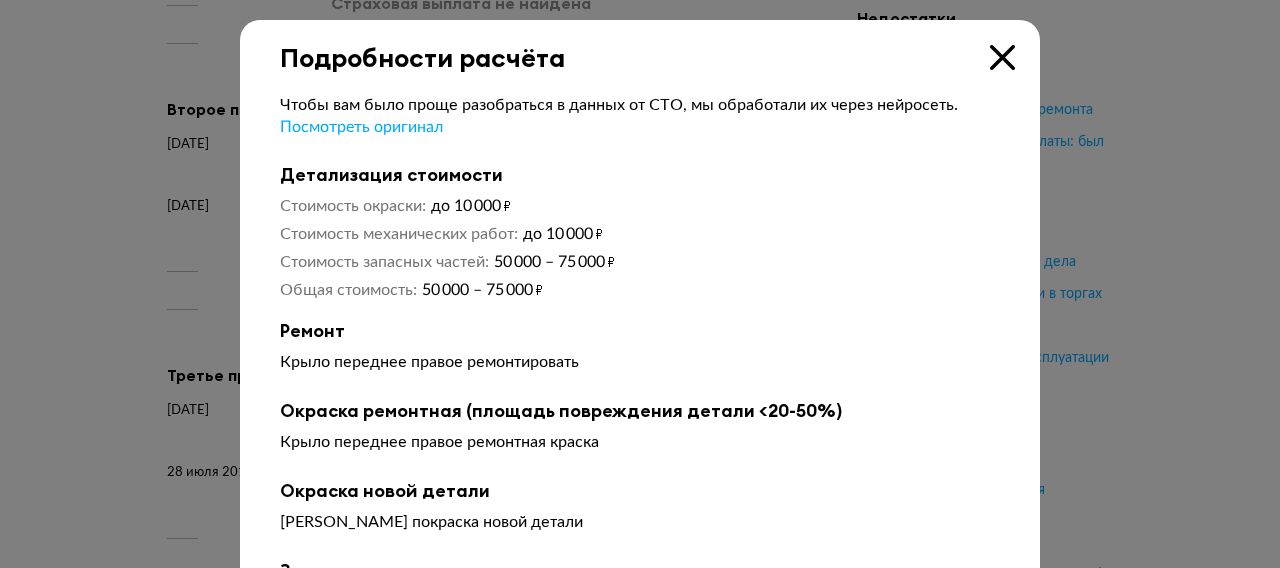 click at bounding box center [1002, 57] 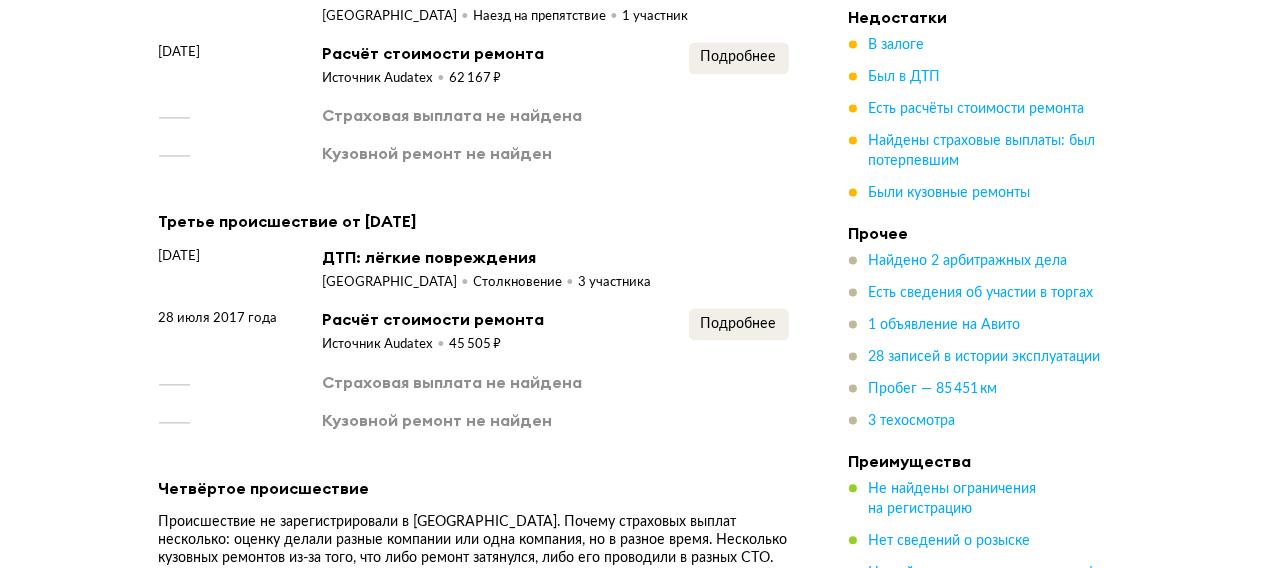 scroll, scrollTop: 3538, scrollLeft: 0, axis: vertical 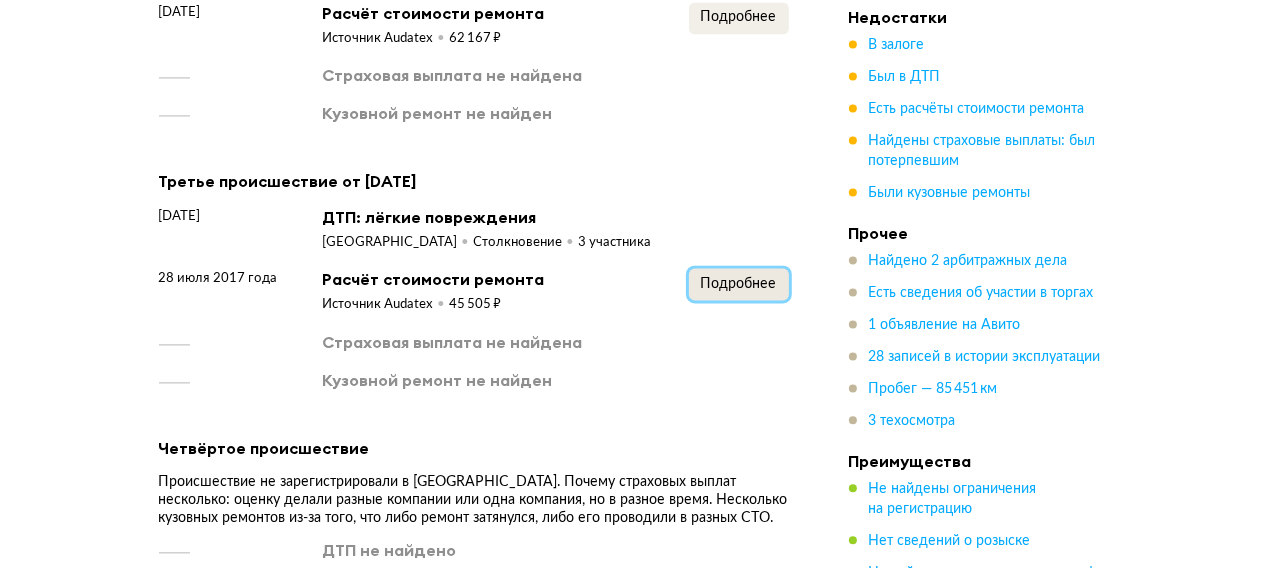 click on "Подробнее" at bounding box center (739, 285) 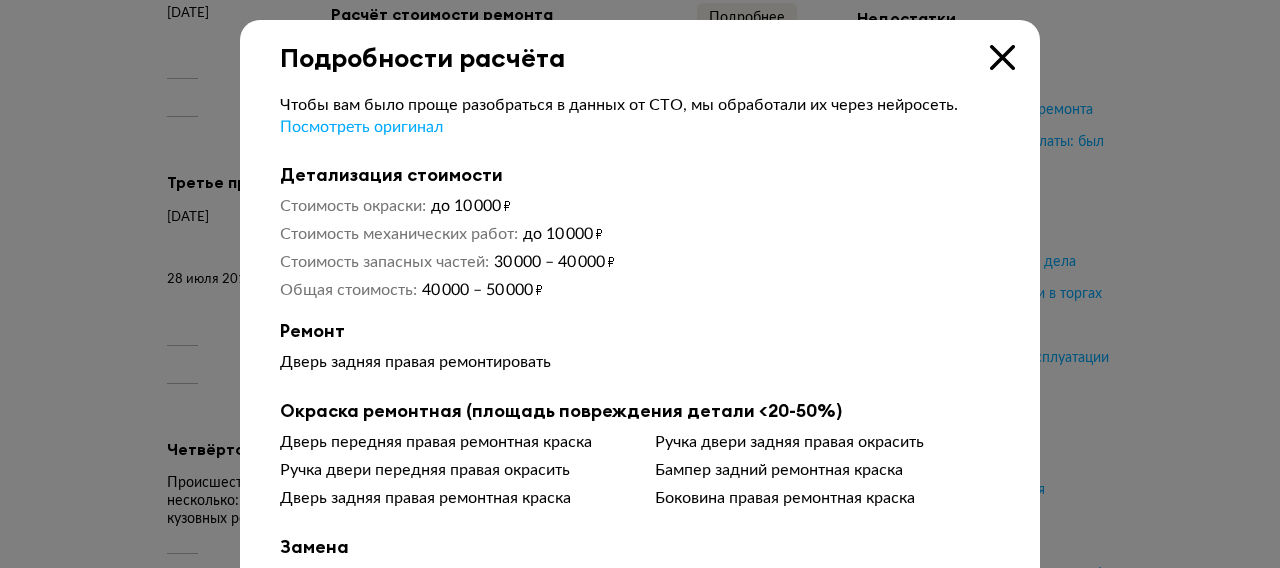 click at bounding box center [1002, 57] 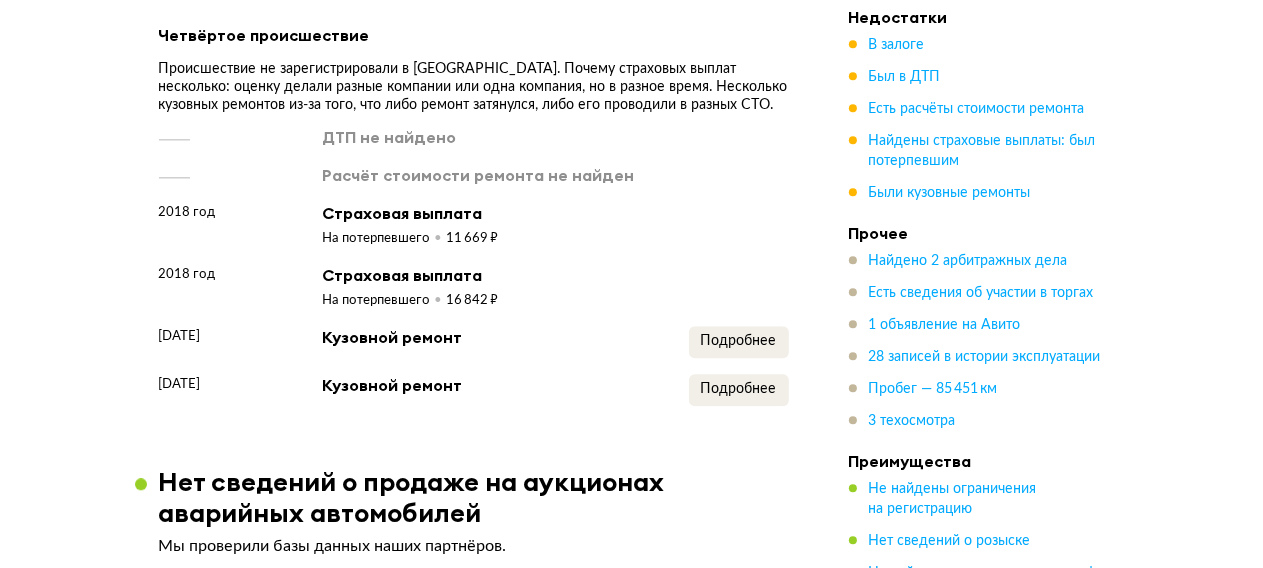 scroll, scrollTop: 3971, scrollLeft: 0, axis: vertical 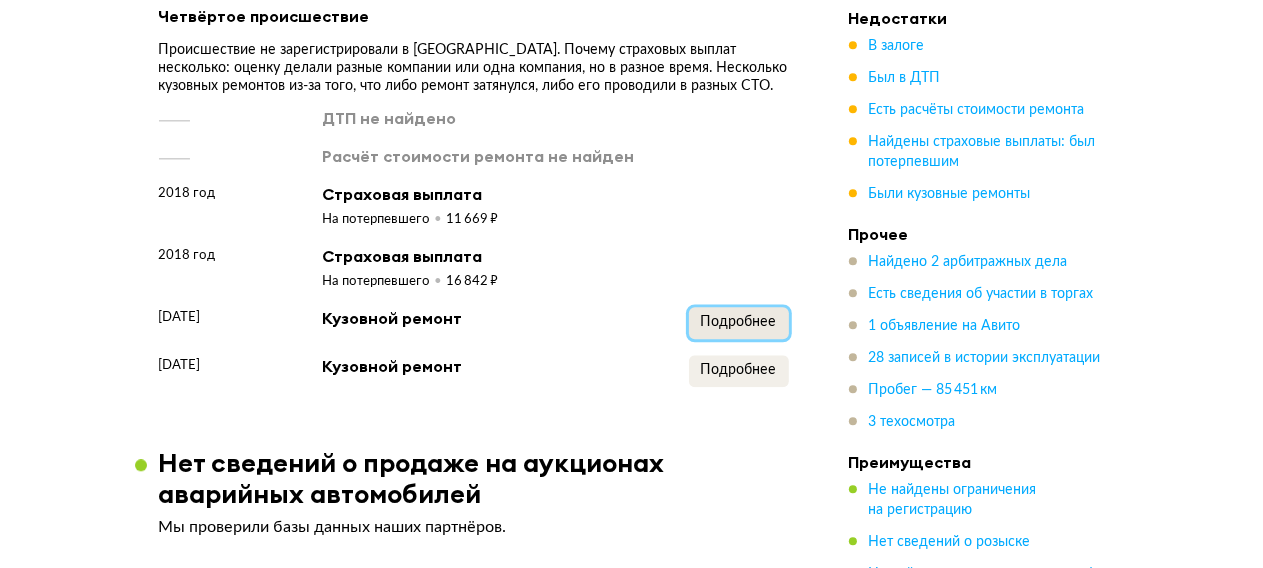 click on "Подробнее" at bounding box center (739, 323) 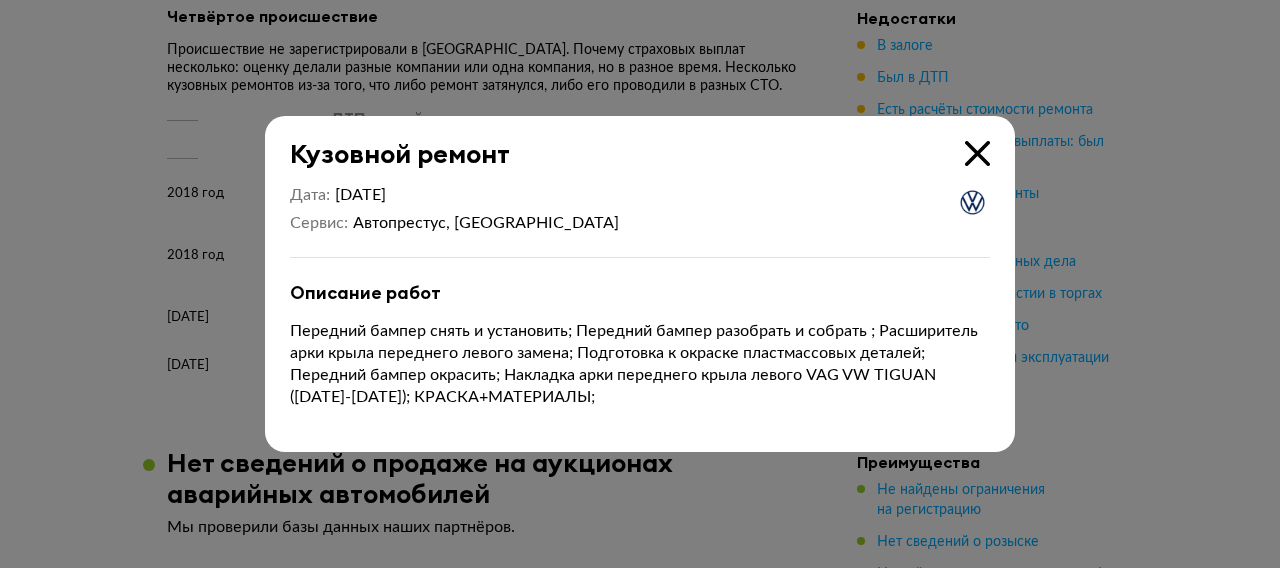 click at bounding box center [977, 153] 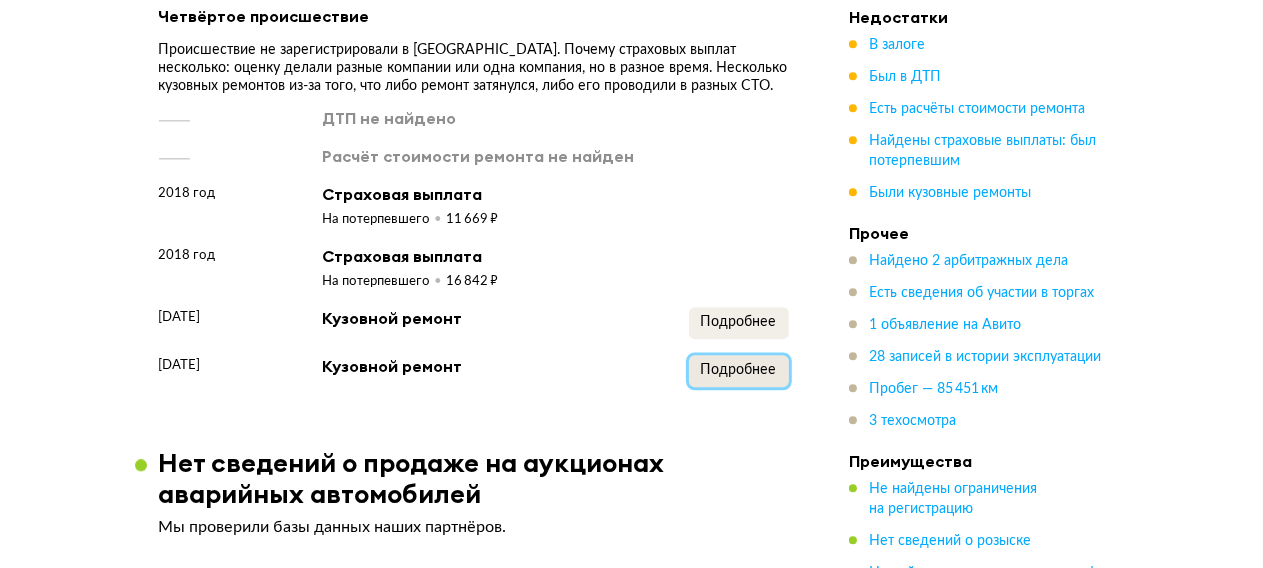 click on "Подробнее" at bounding box center [739, 370] 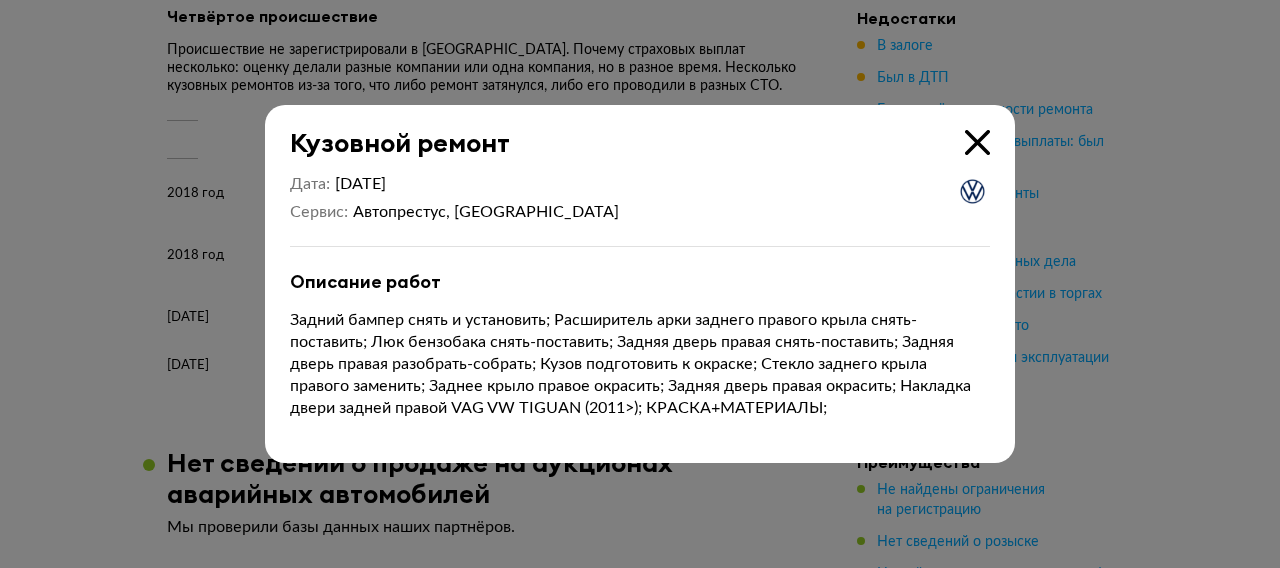 click at bounding box center [977, 142] 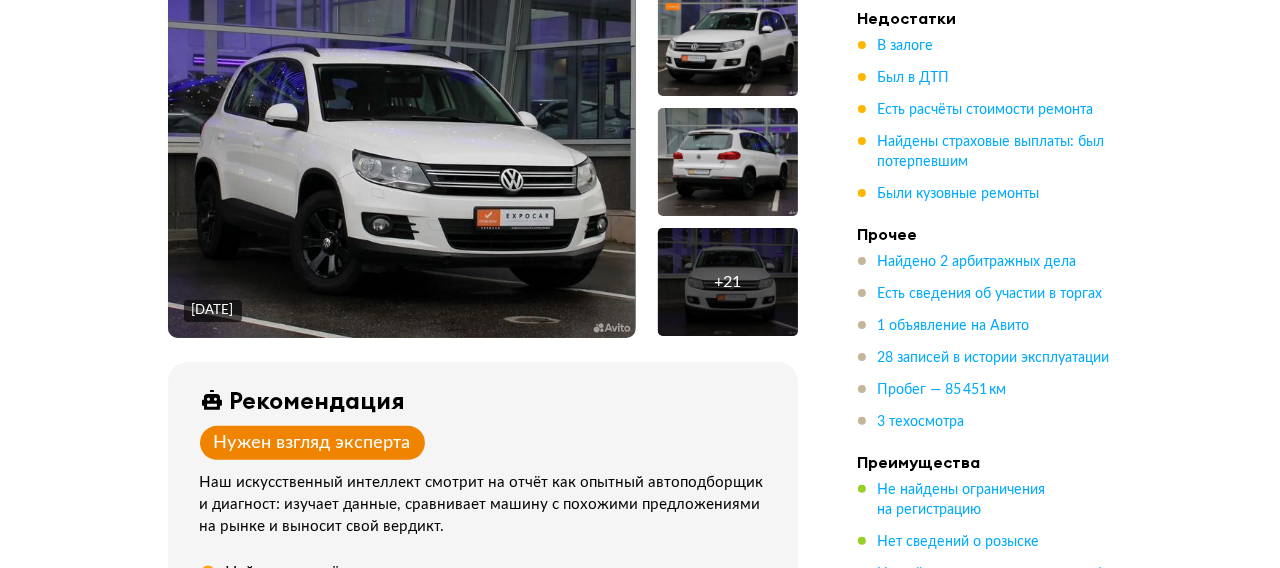scroll, scrollTop: 373, scrollLeft: 0, axis: vertical 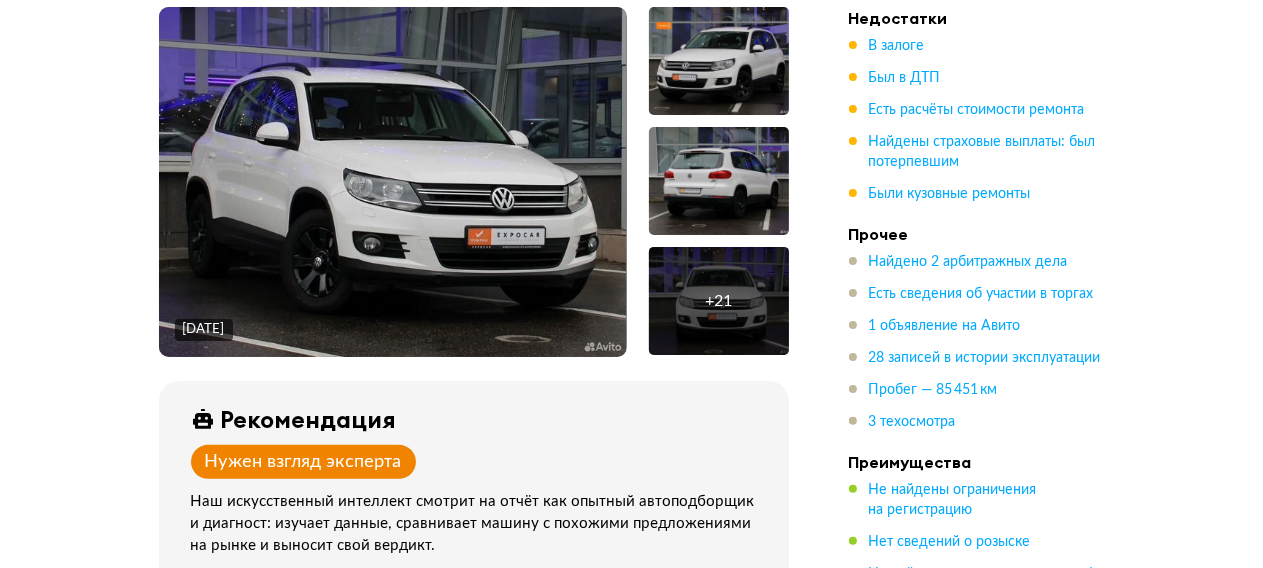 click on "+ 21" at bounding box center [718, 301] 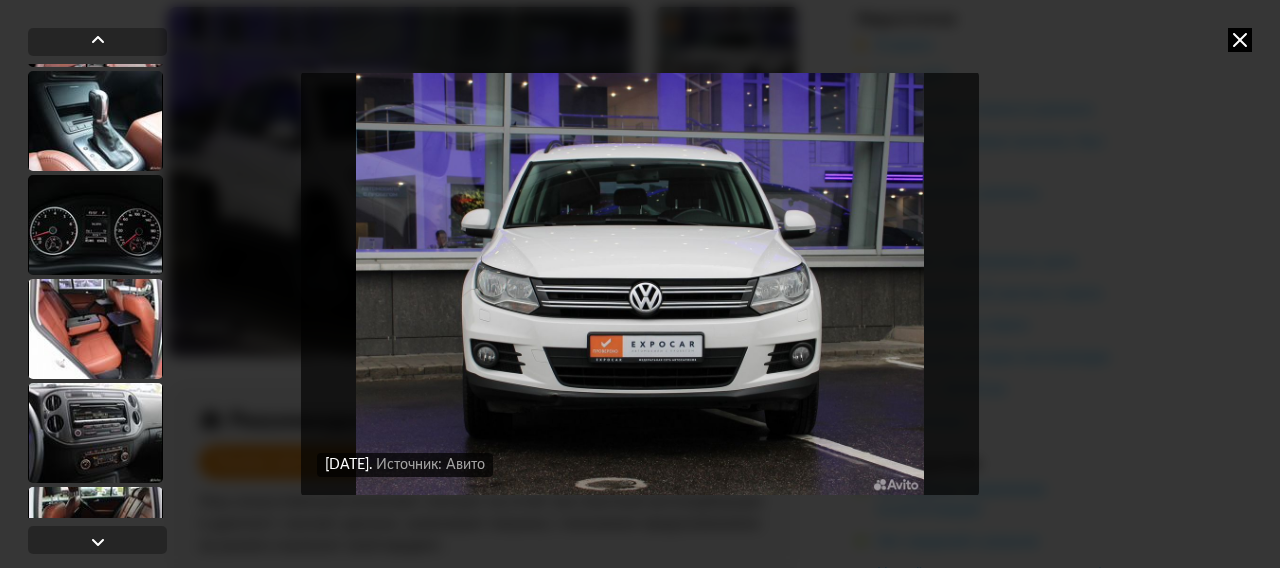scroll, scrollTop: 1753, scrollLeft: 0, axis: vertical 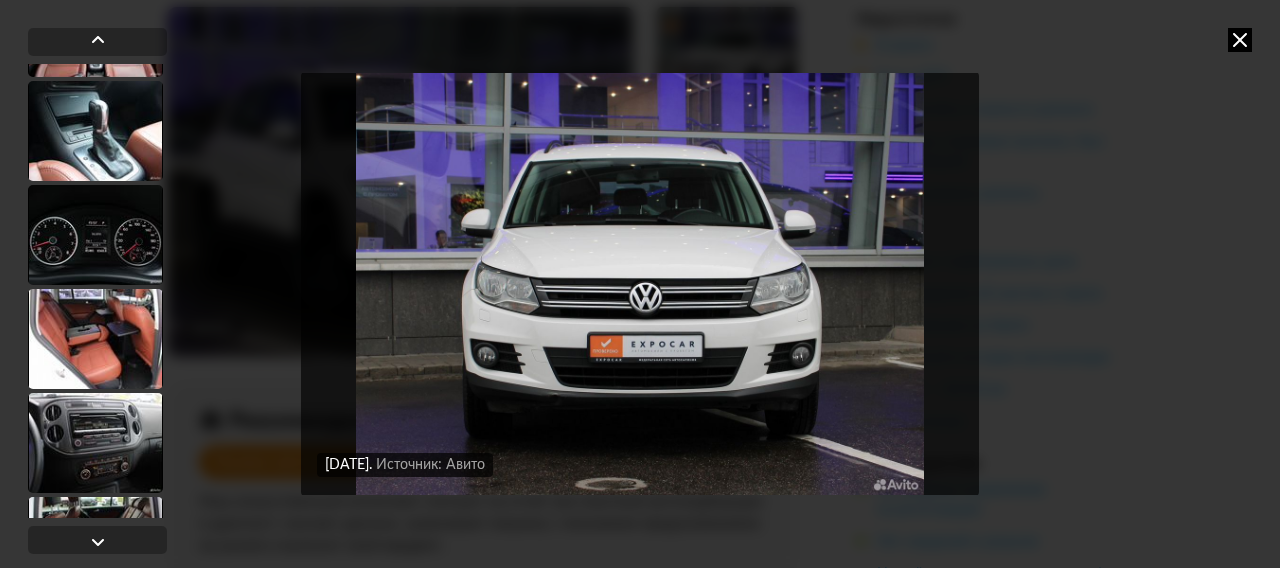 click at bounding box center [95, 235] 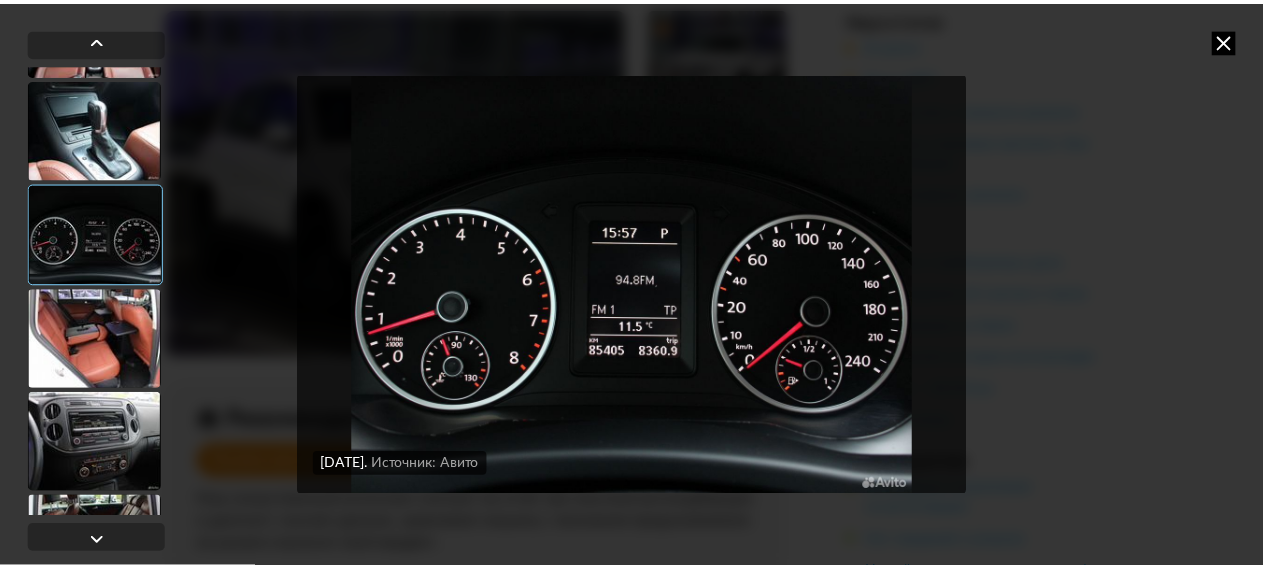 scroll, scrollTop: 1751, scrollLeft: 0, axis: vertical 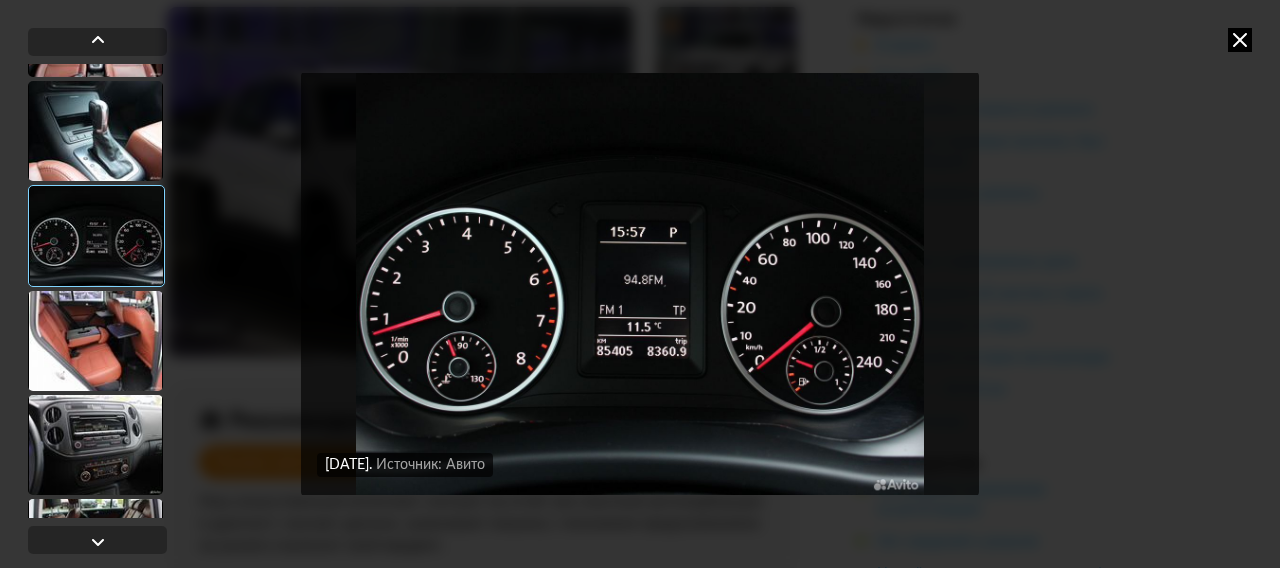 click at bounding box center [95, 341] 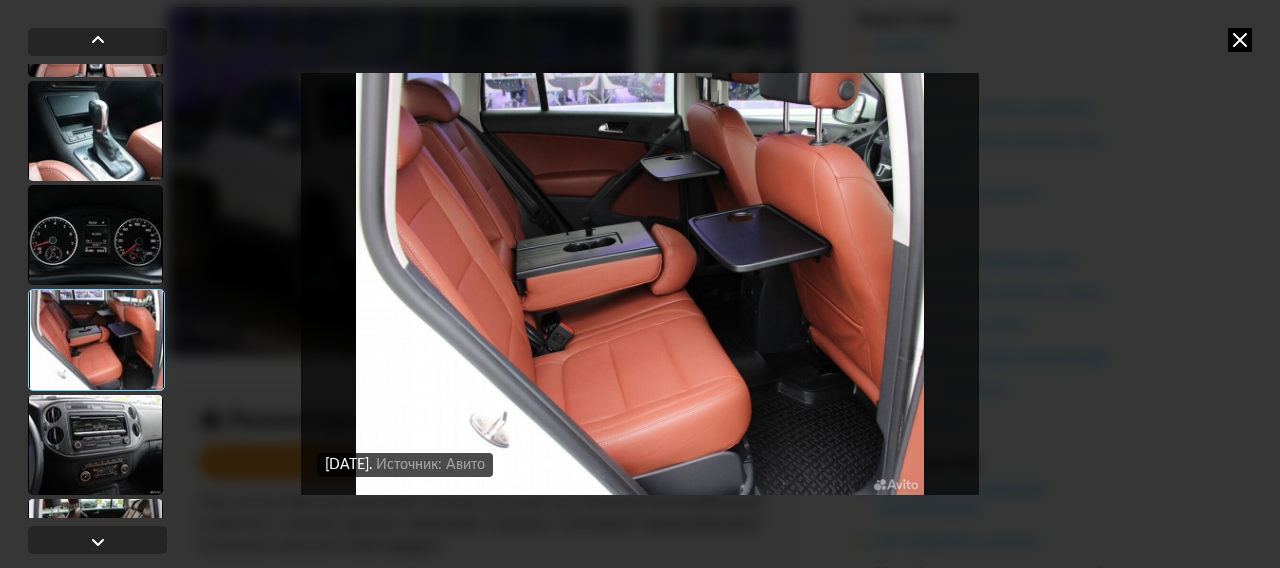 click at bounding box center [1240, 40] 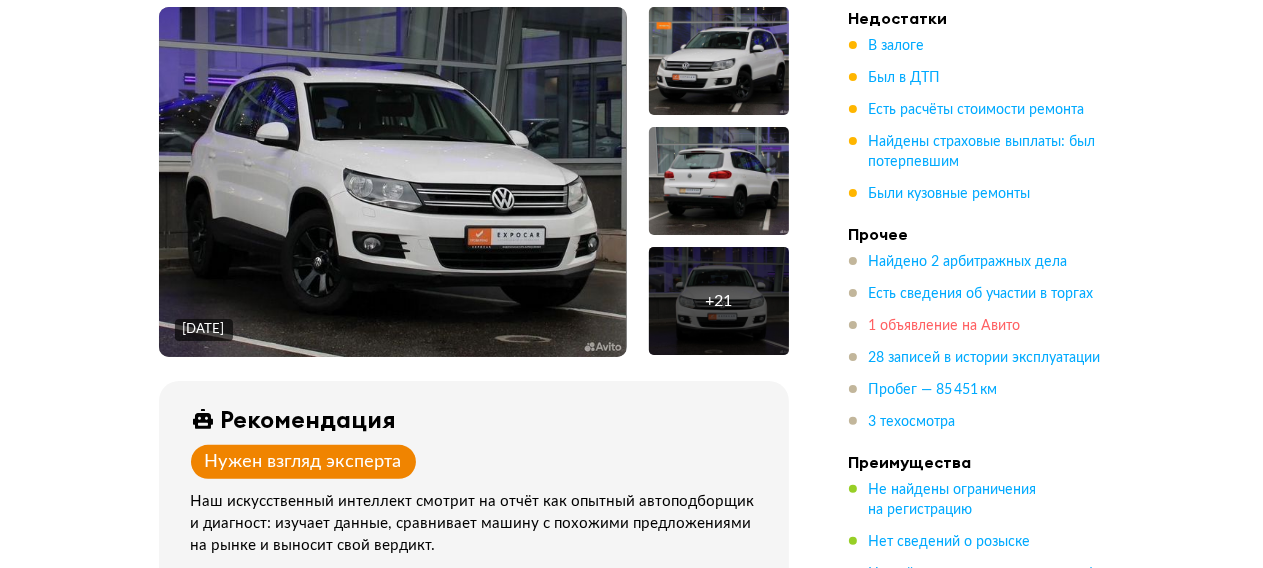 click on "1 объявление на Авито" at bounding box center [945, 326] 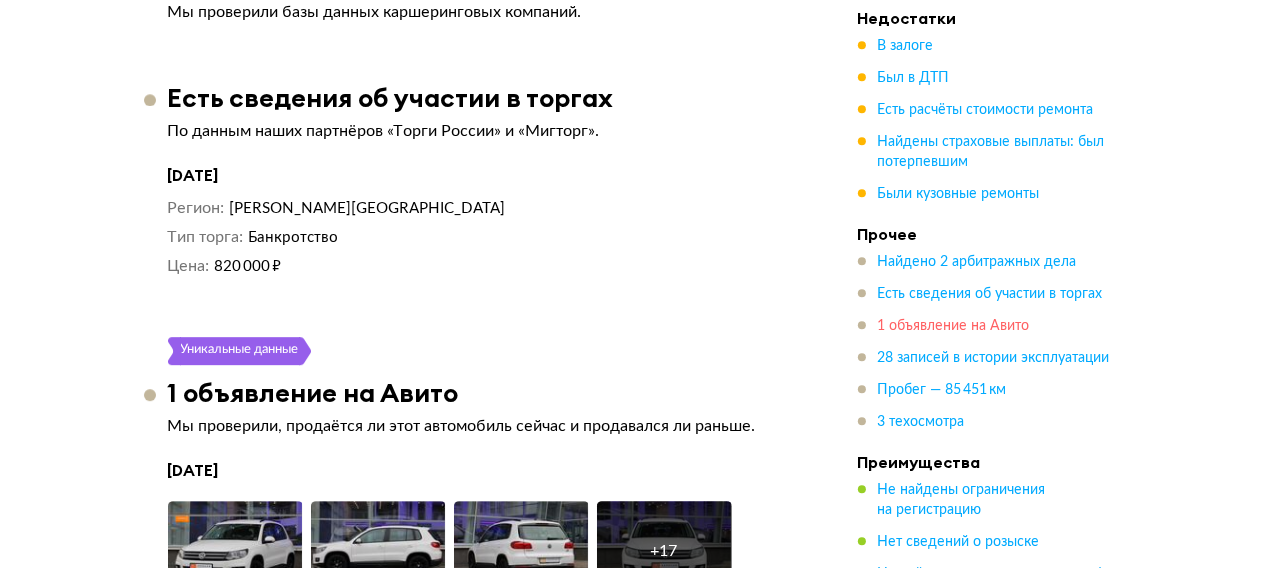 scroll, scrollTop: 5084, scrollLeft: 0, axis: vertical 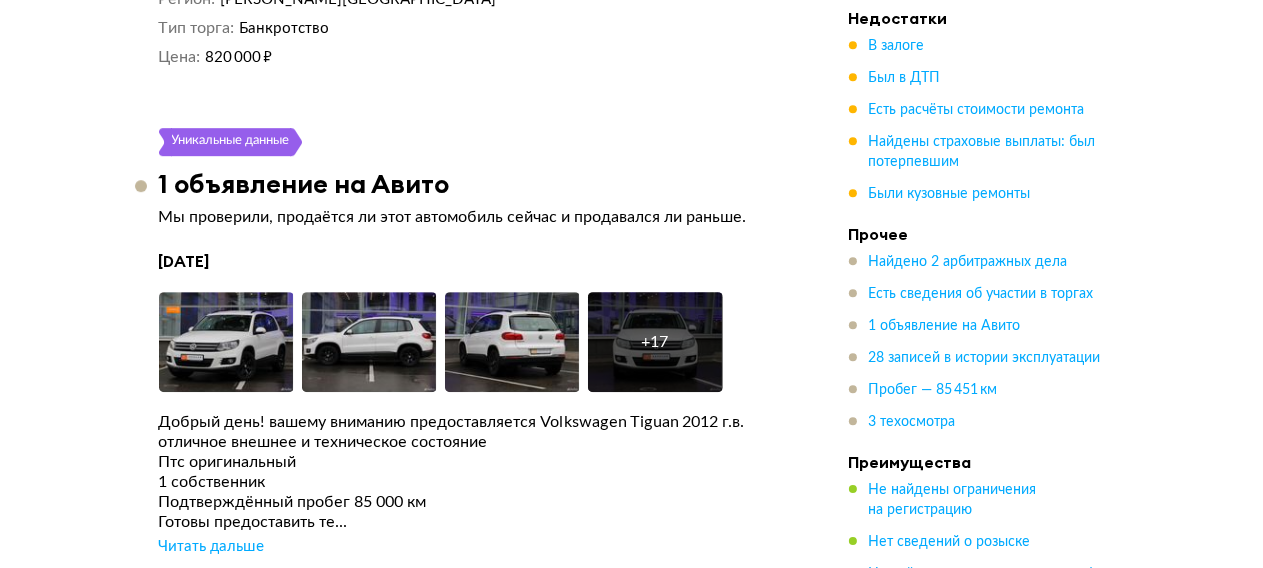 click on "Читать дальше" at bounding box center (212, 547) 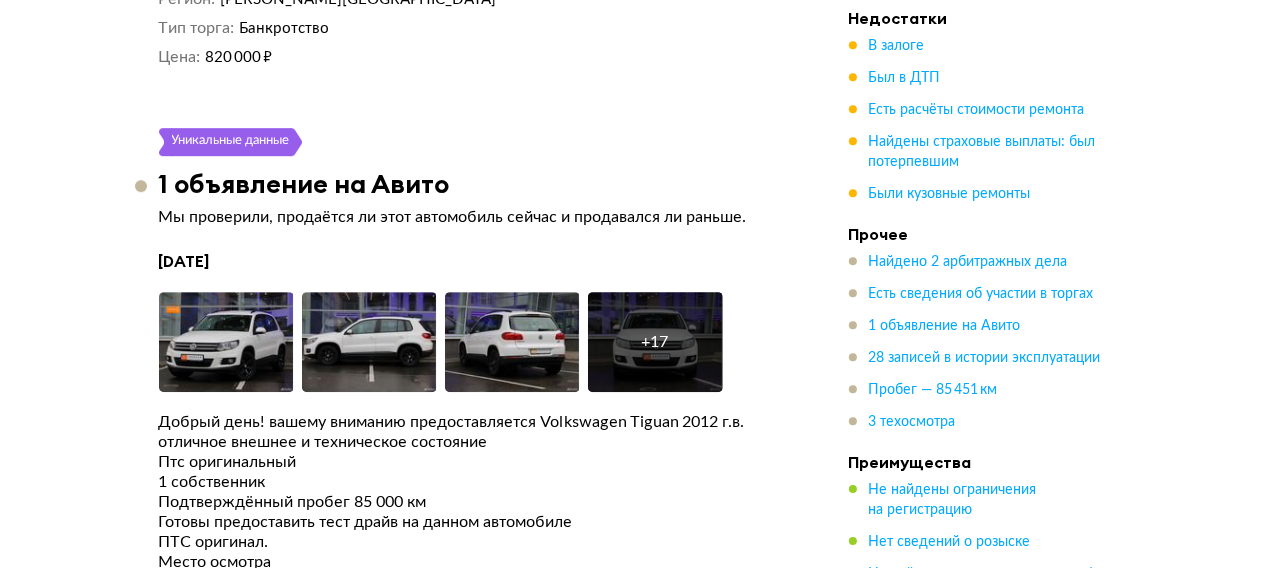 click on "+ 17" at bounding box center (655, 342) 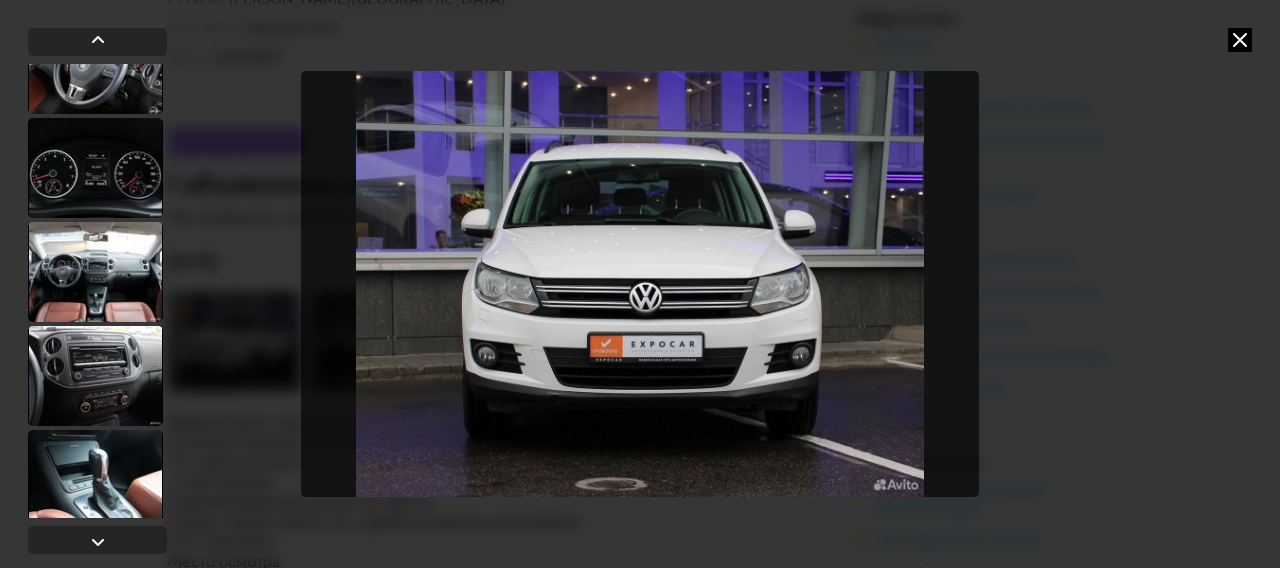 click at bounding box center (95, 376) 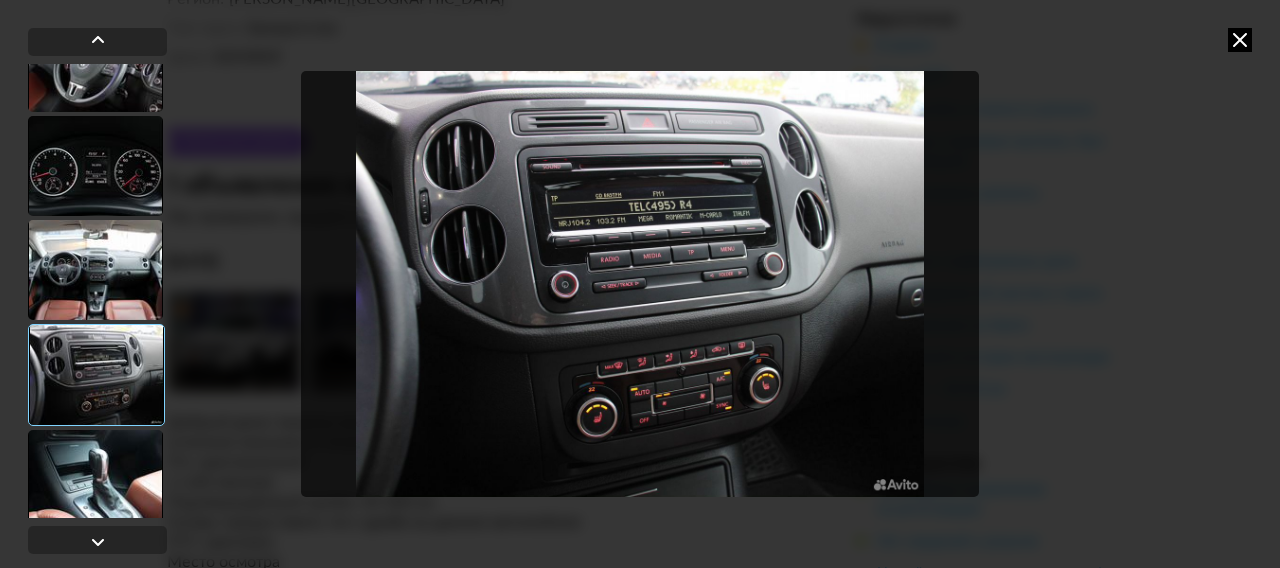 scroll, scrollTop: 1194, scrollLeft: 0, axis: vertical 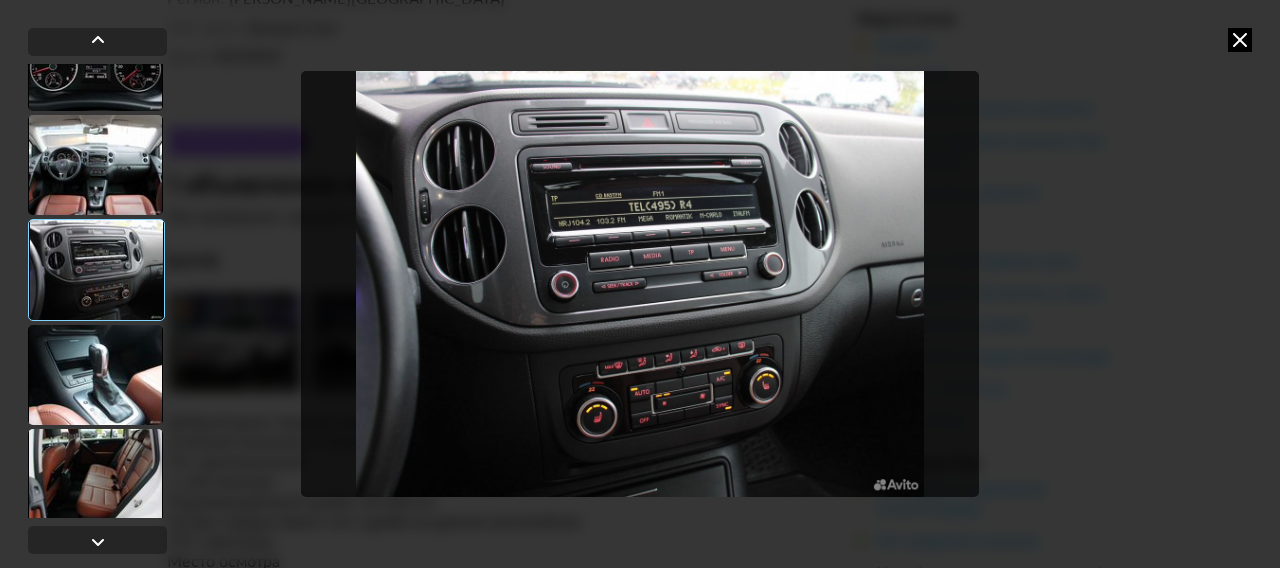 click at bounding box center [95, 375] 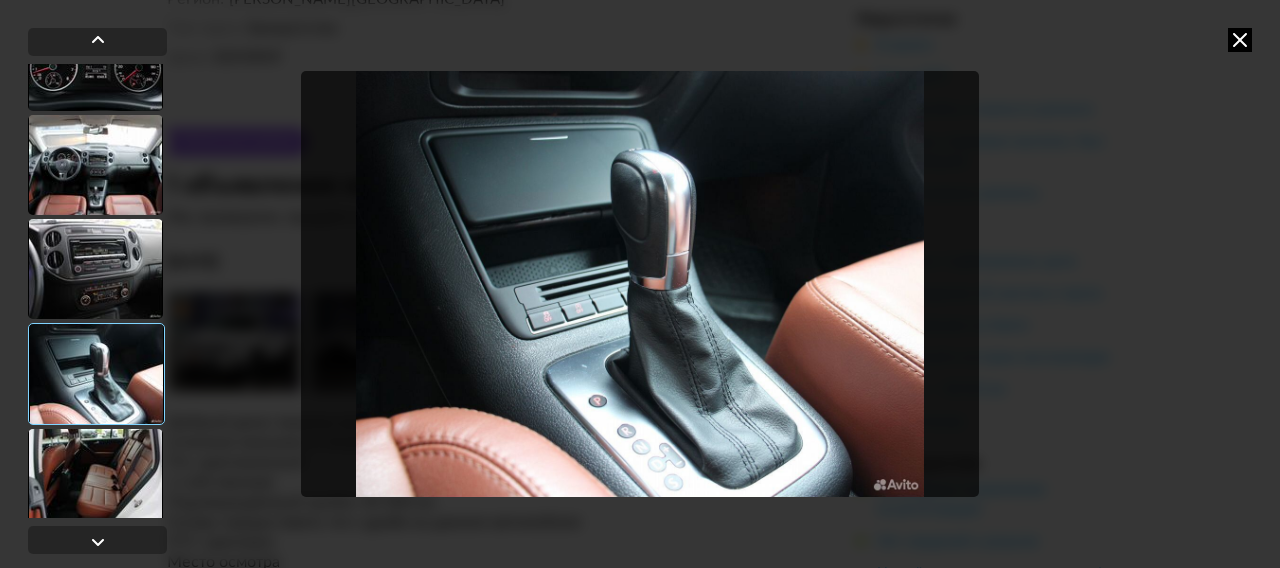 click at bounding box center [95, 269] 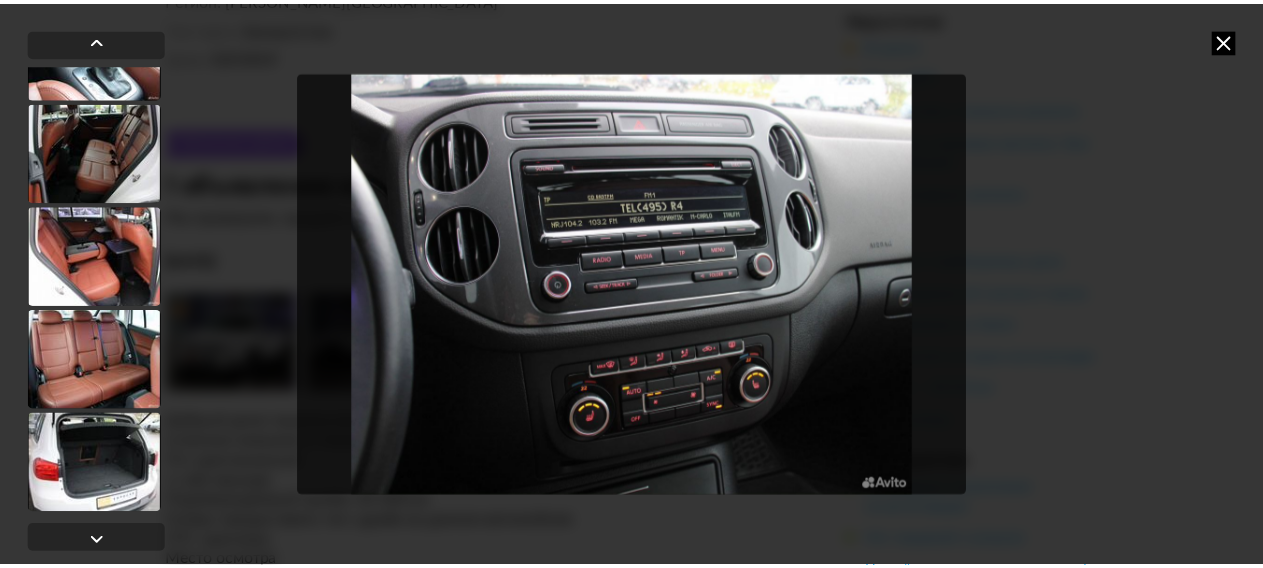 scroll, scrollTop: 1644, scrollLeft: 0, axis: vertical 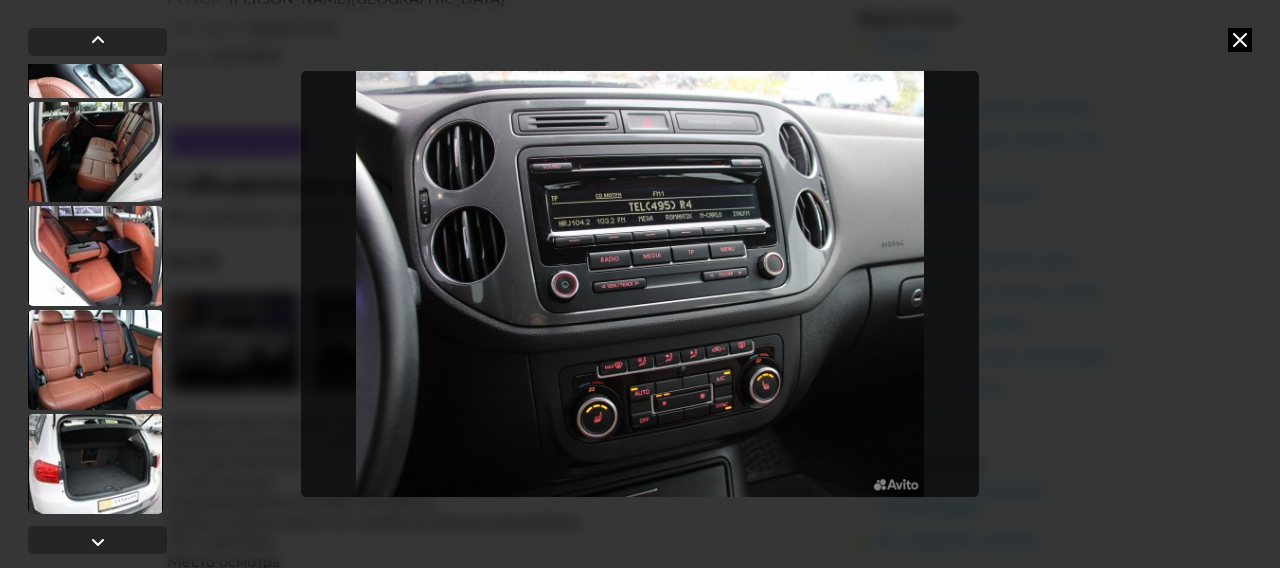 click at bounding box center (1240, 40) 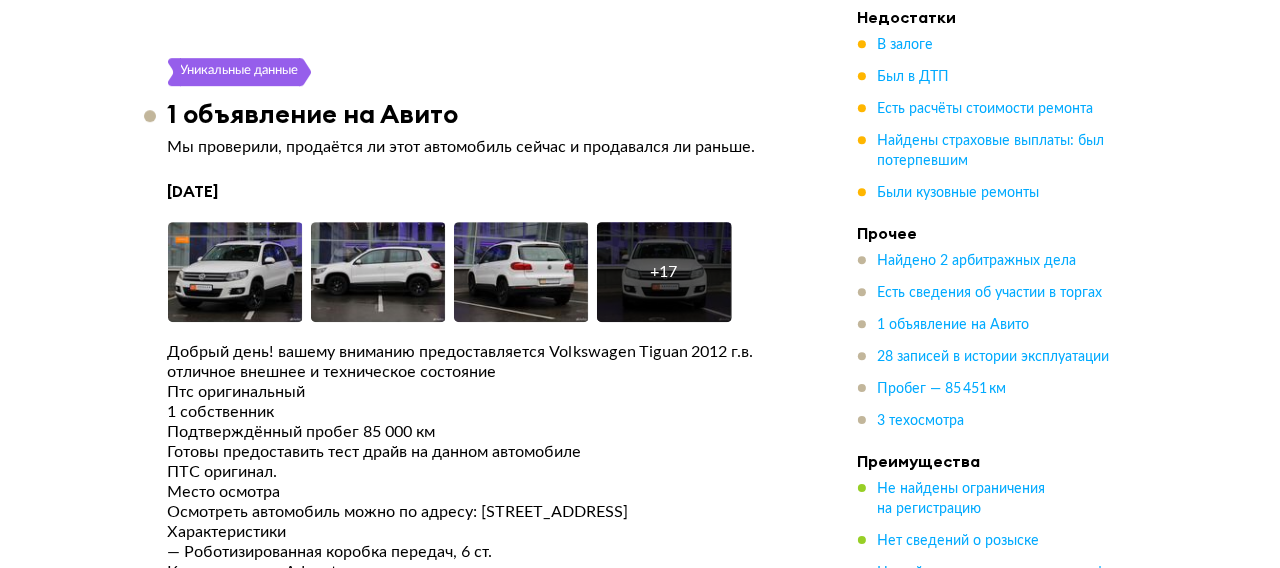 scroll, scrollTop: 5112, scrollLeft: 0, axis: vertical 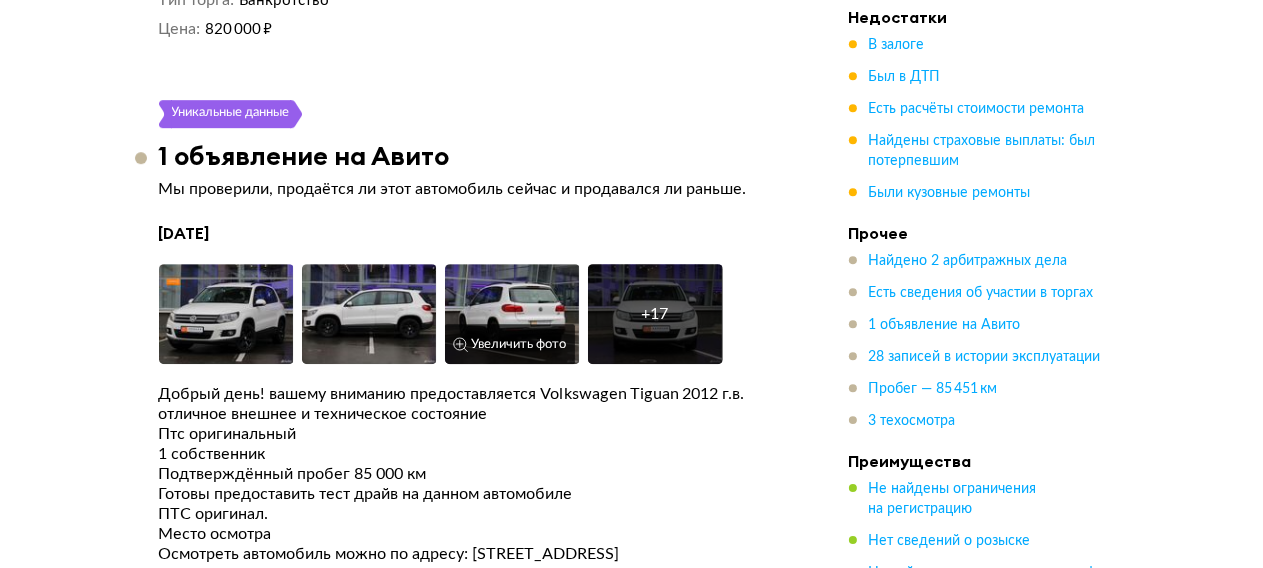 click at bounding box center [512, 314] 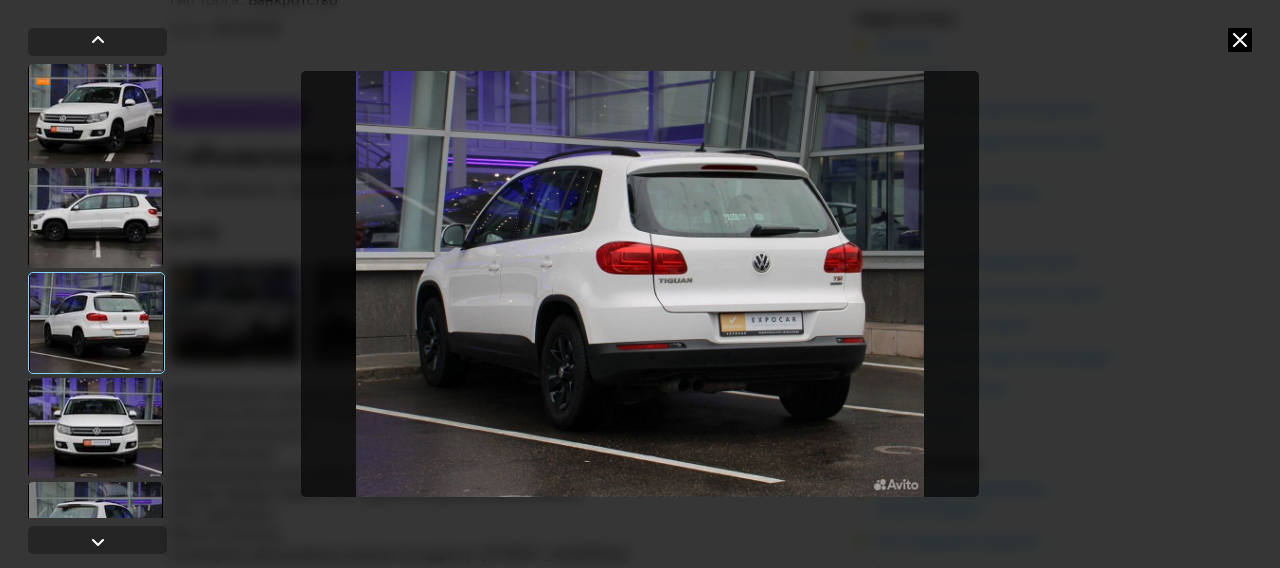 click at bounding box center (640, 284) 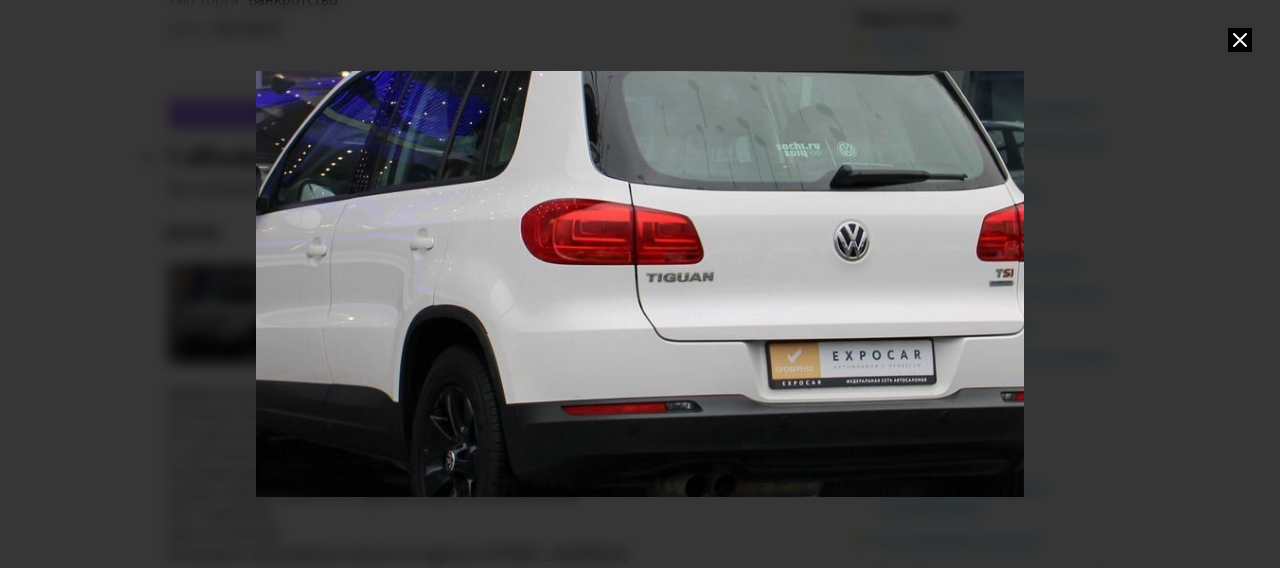 drag, startPoint x: 759, startPoint y: 282, endPoint x: 748, endPoint y: 272, distance: 14.866069 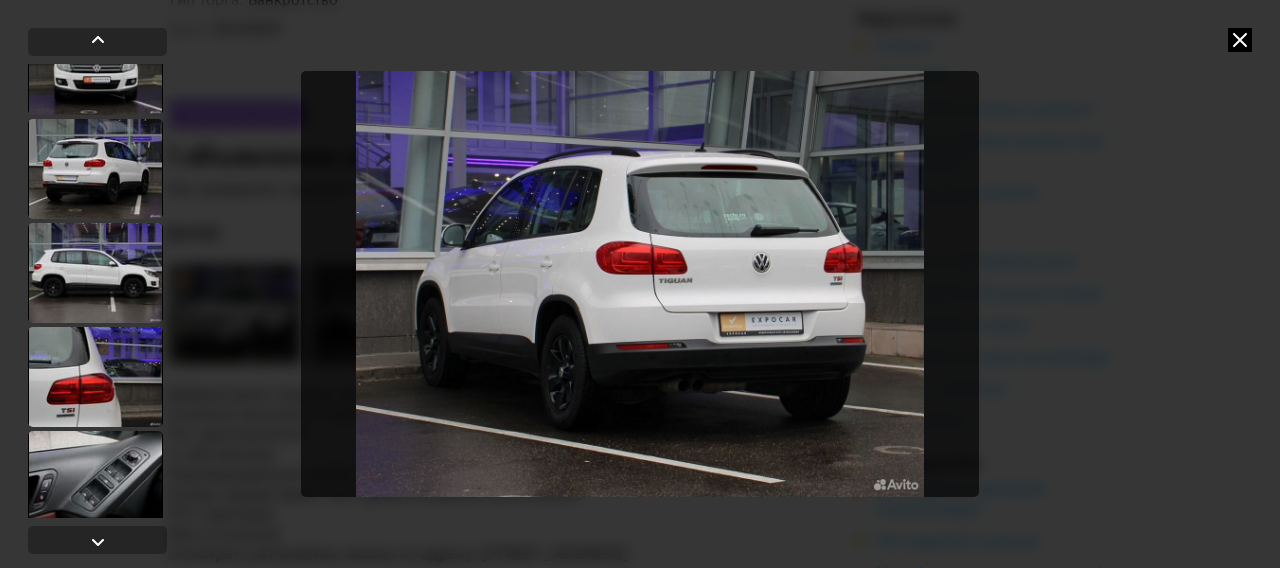 scroll, scrollTop: 420, scrollLeft: 0, axis: vertical 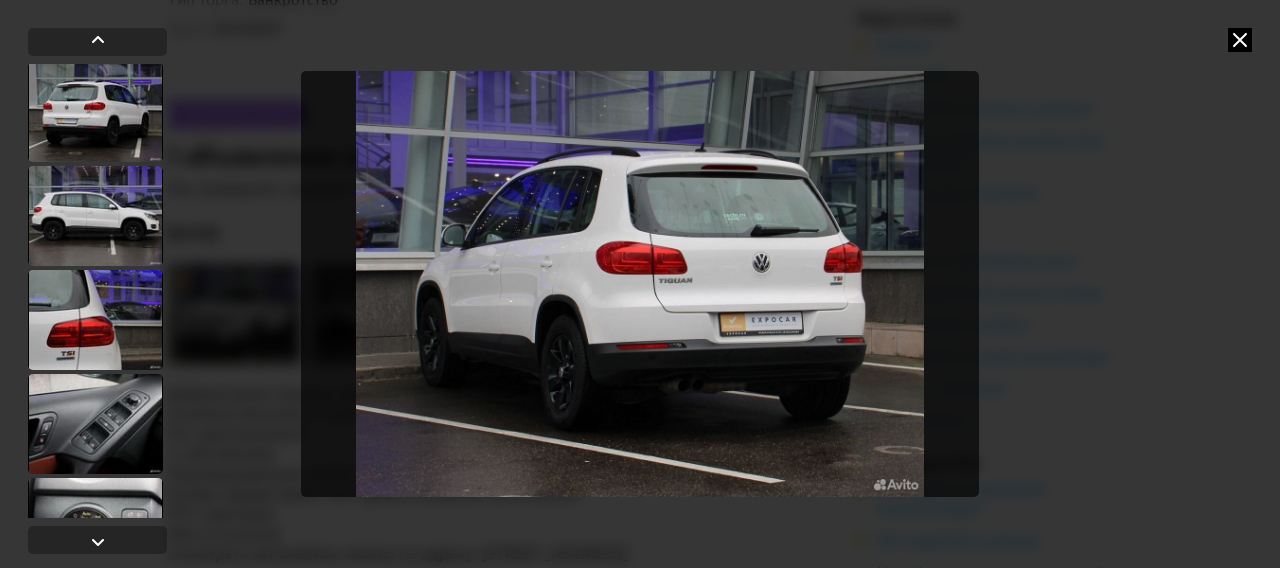 click at bounding box center (95, 320) 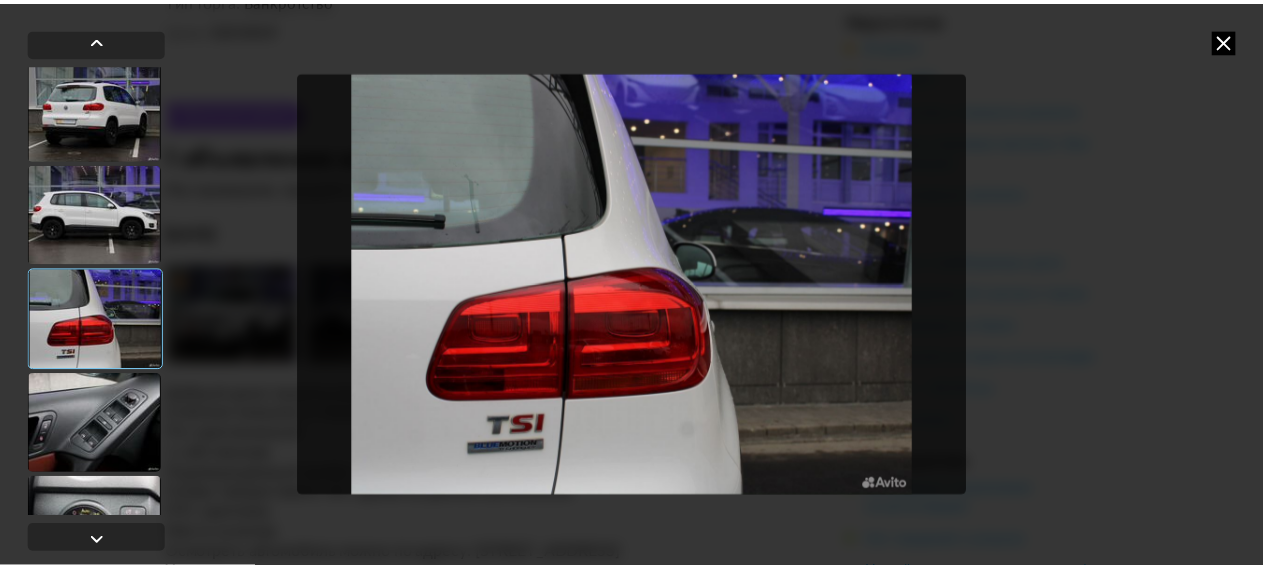 scroll, scrollTop: 418, scrollLeft: 0, axis: vertical 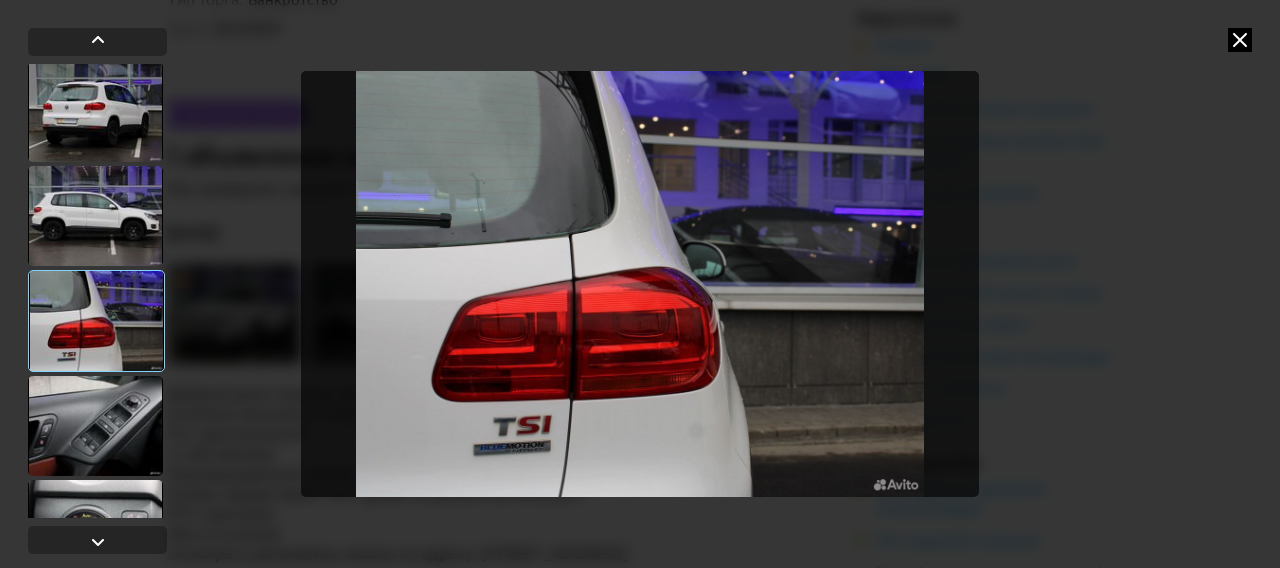 click at bounding box center (1240, 40) 